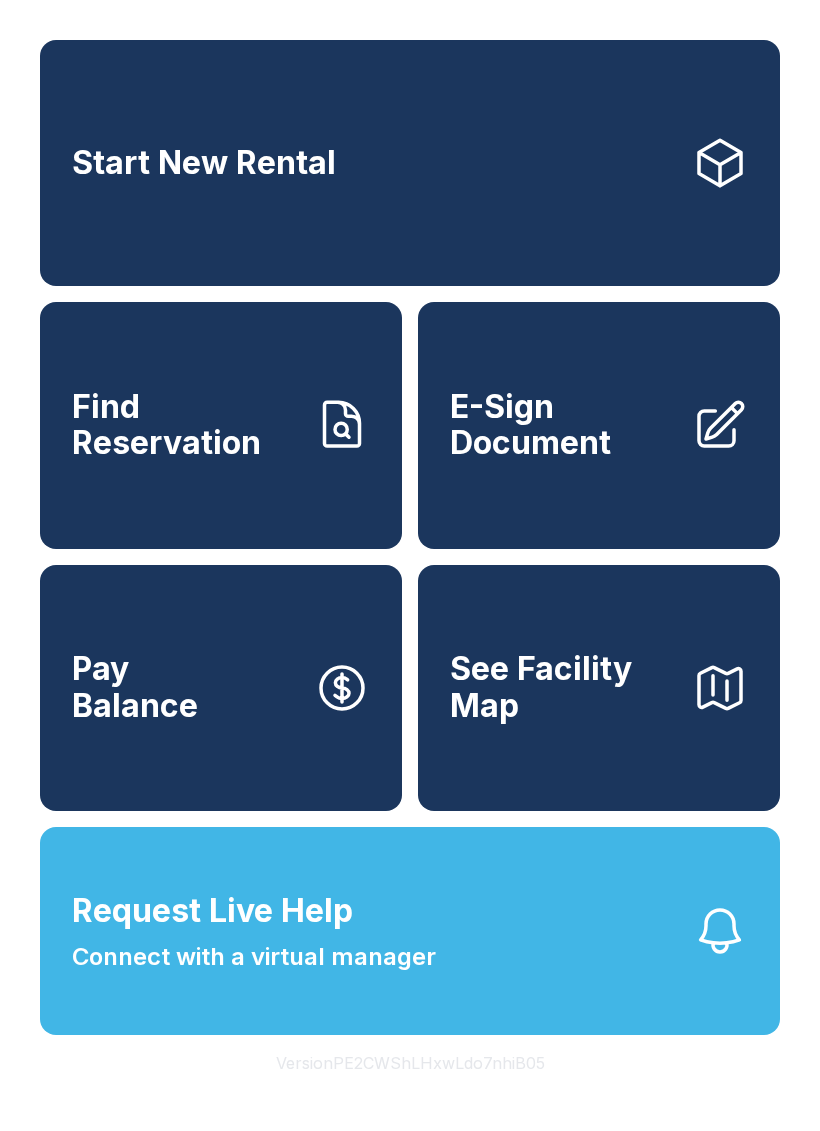 scroll, scrollTop: 0, scrollLeft: 0, axis: both 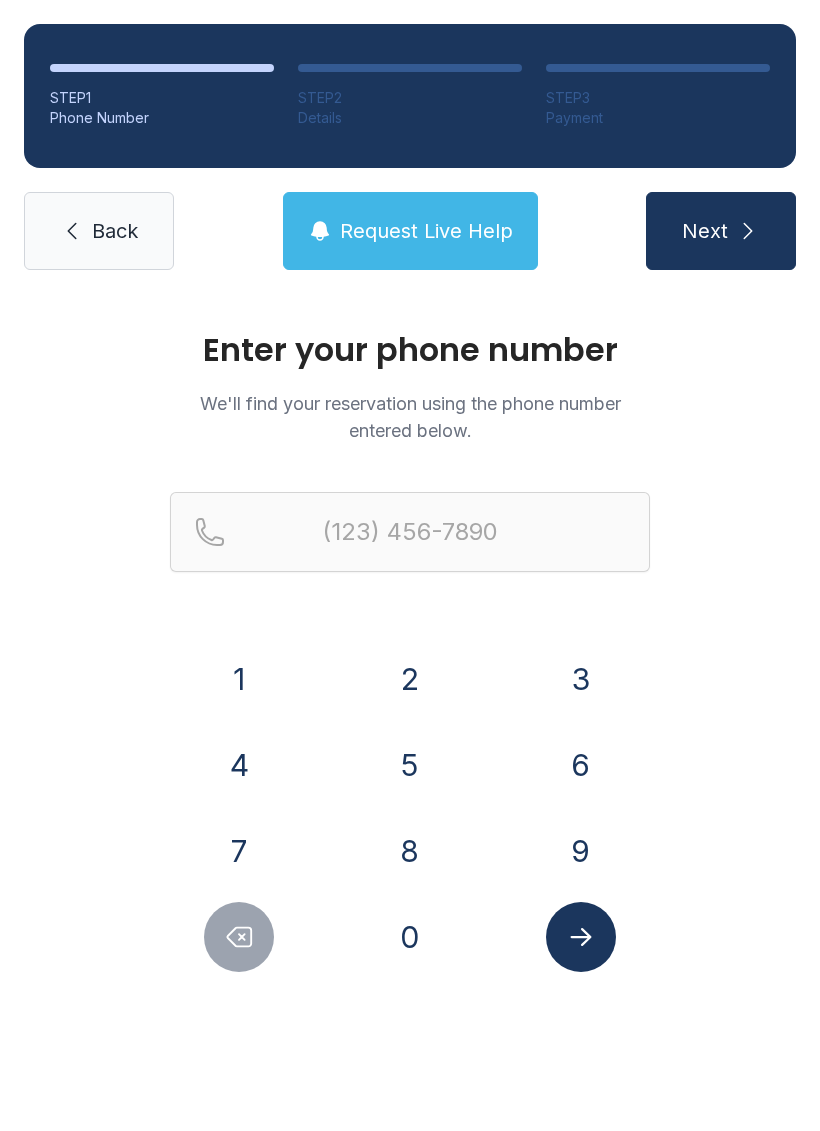 click on "8" at bounding box center [410, 851] 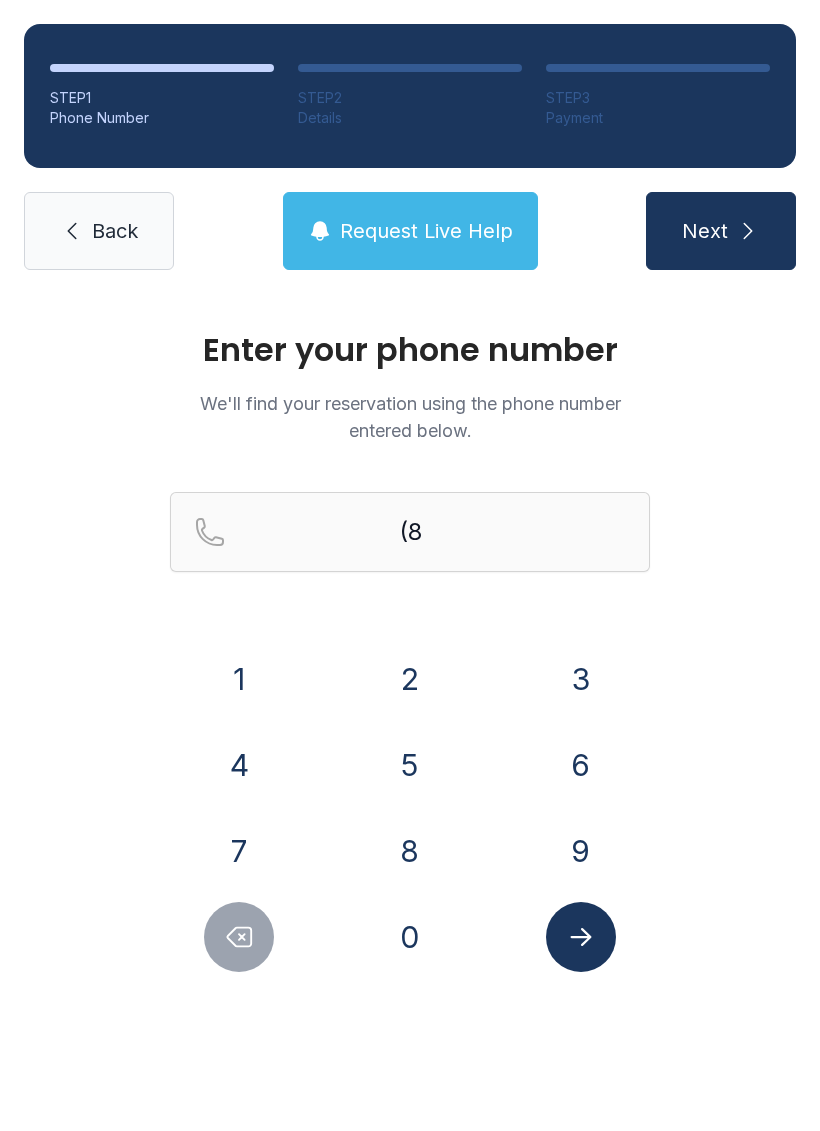 click on "4" at bounding box center (239, 765) 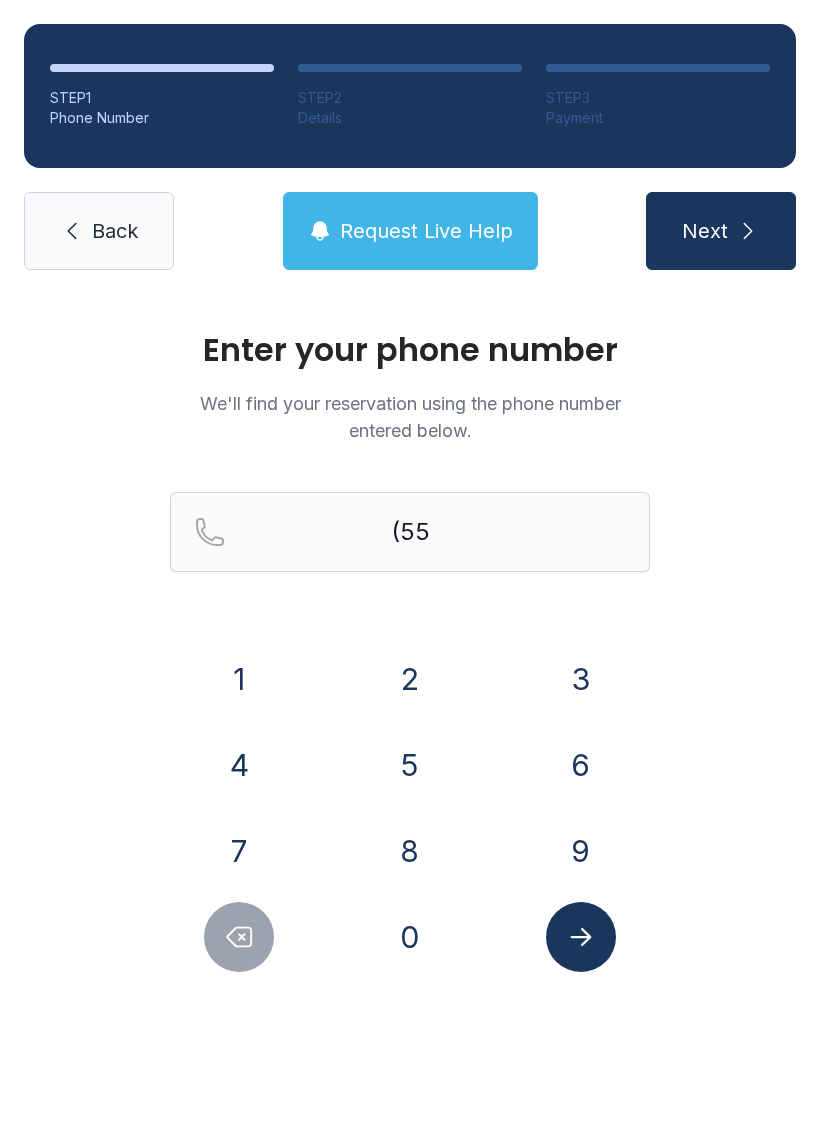 click on "3" at bounding box center [581, 679] 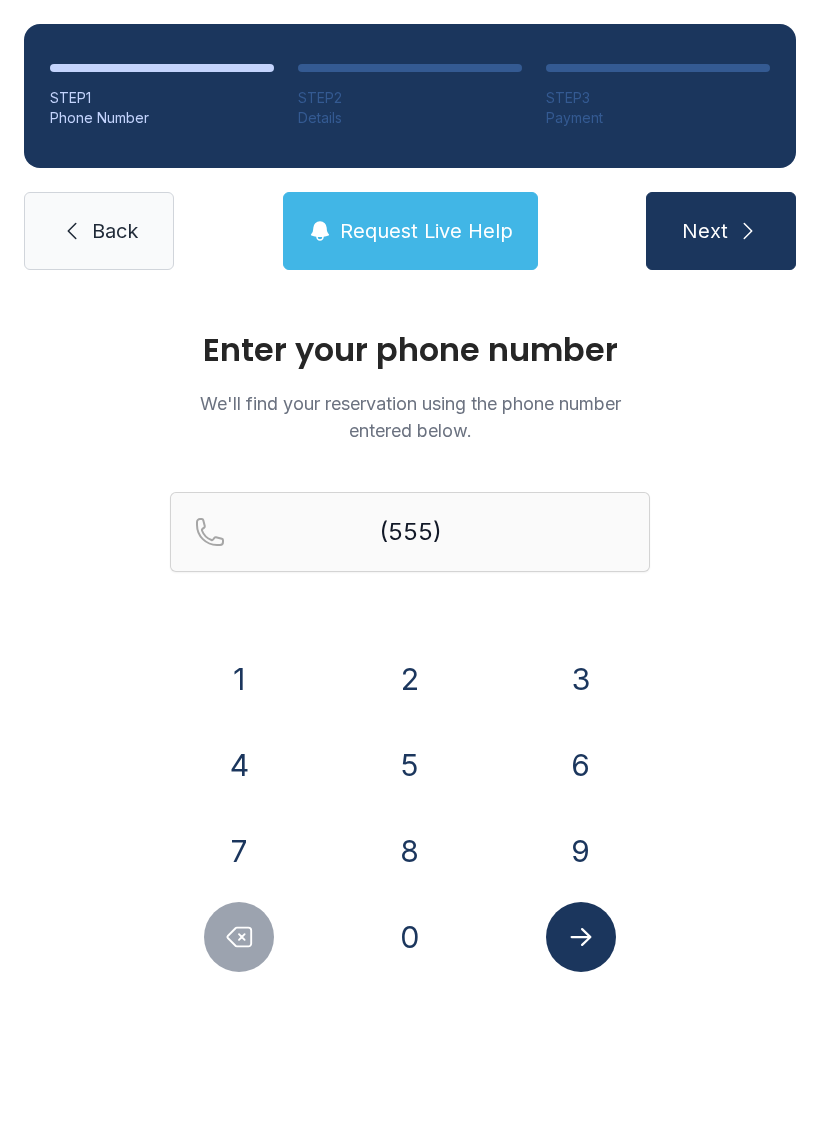 click on "7" at bounding box center (239, 851) 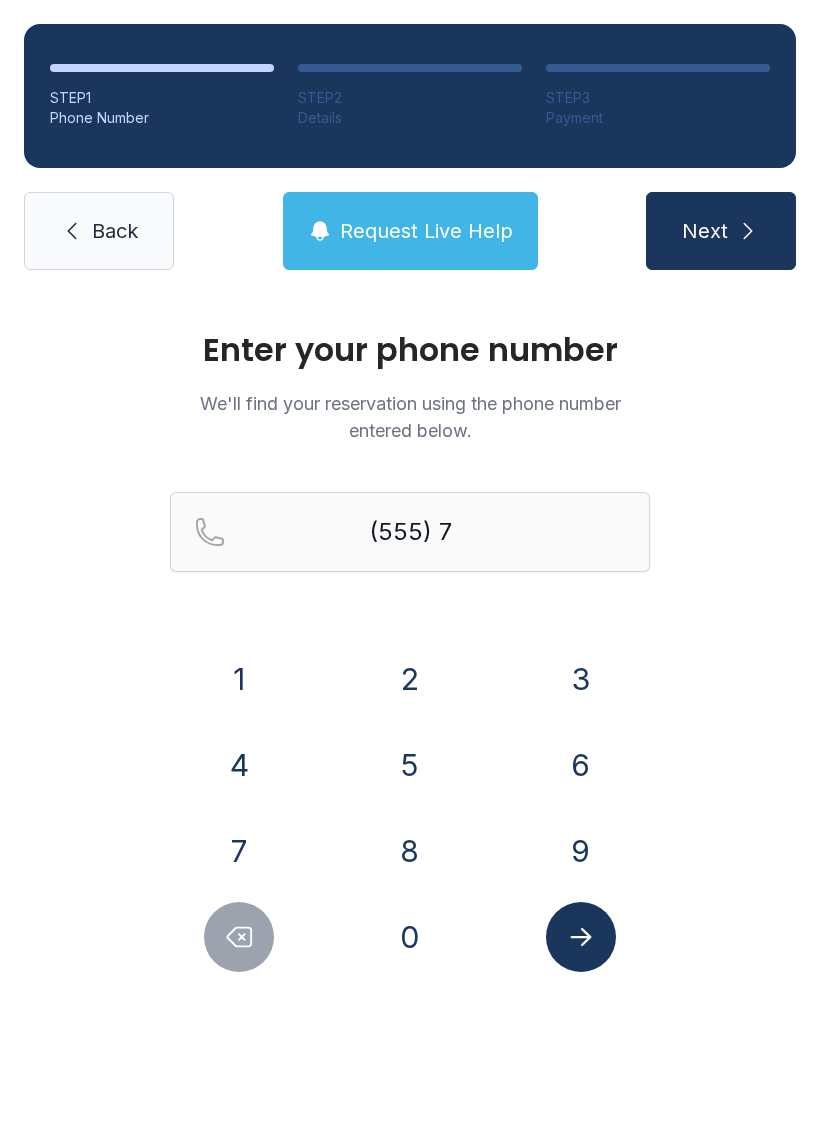 click on "3" at bounding box center (581, 679) 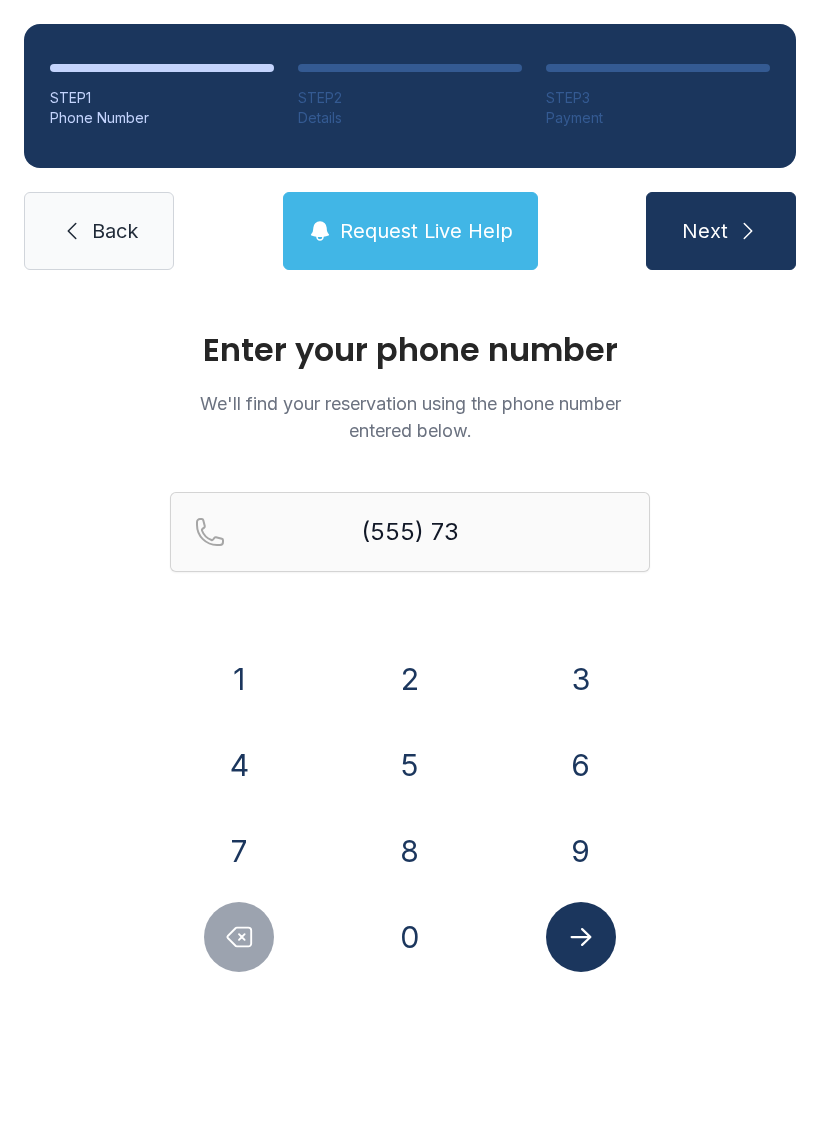 click on "0" at bounding box center [410, 937] 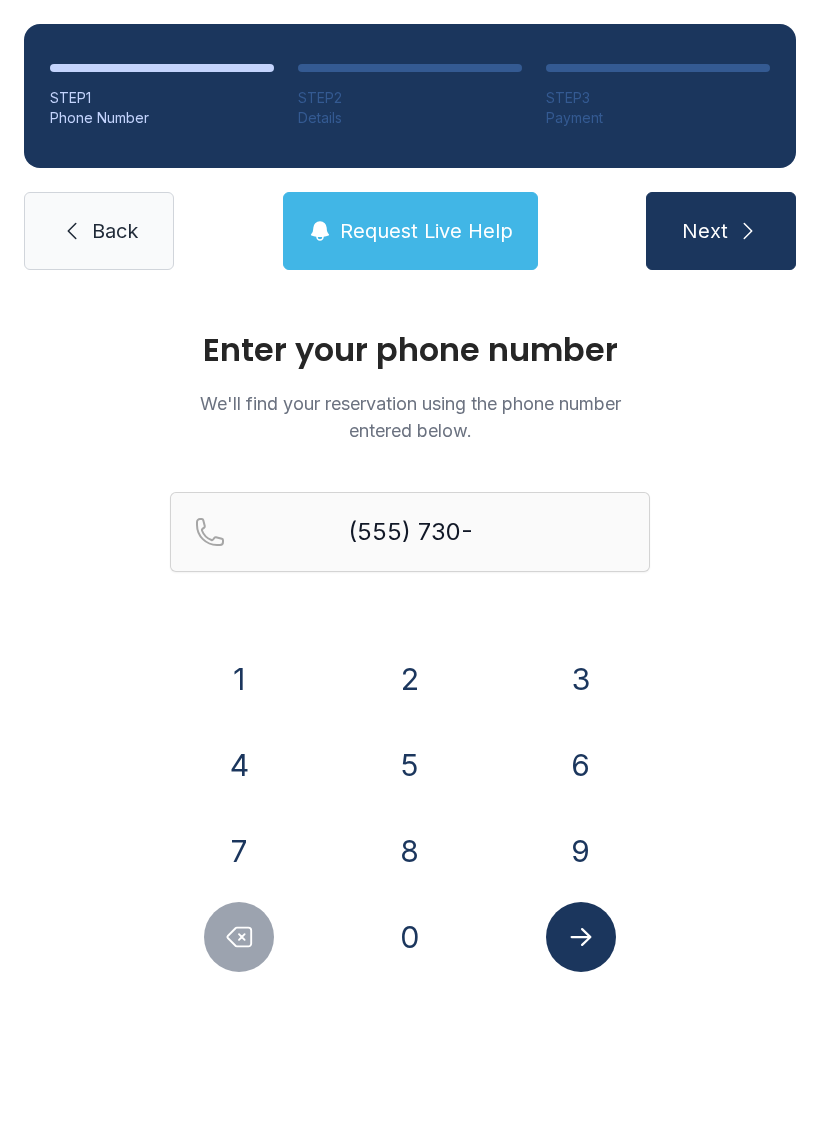 click on "2" at bounding box center (410, 679) 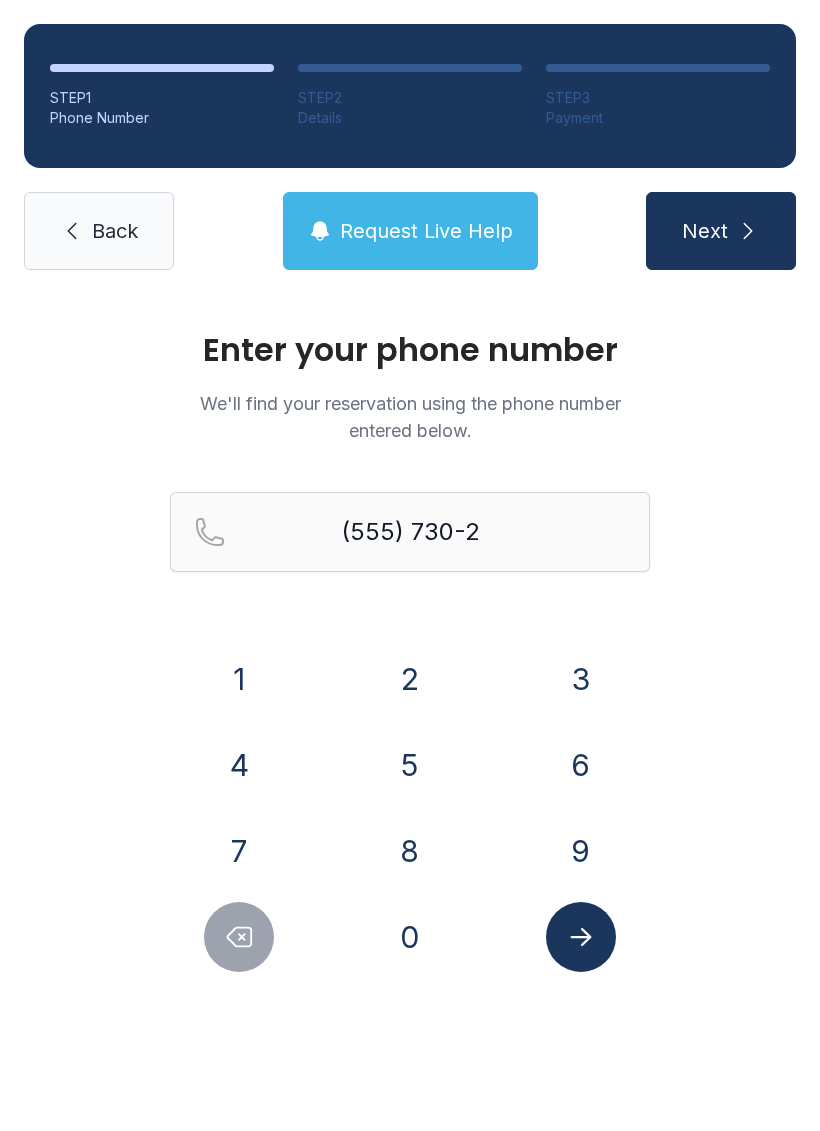click on "6" at bounding box center [581, 765] 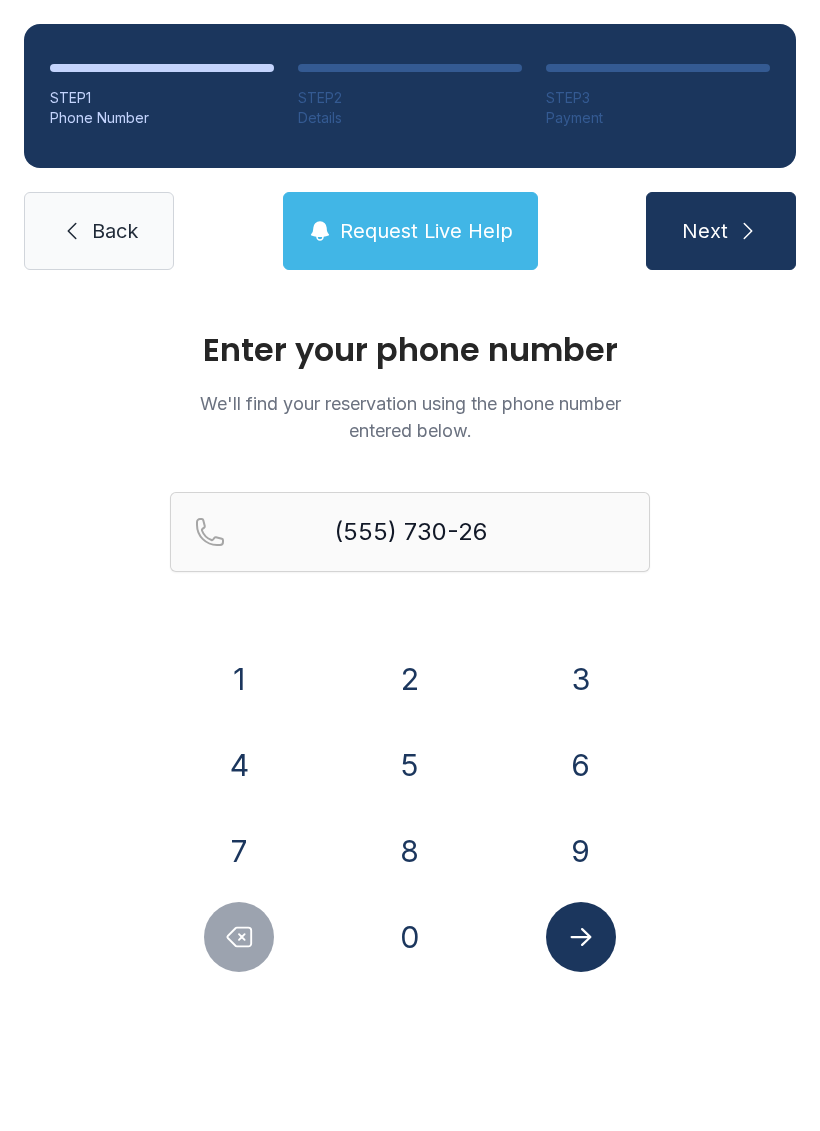 click on "6" at bounding box center (581, 765) 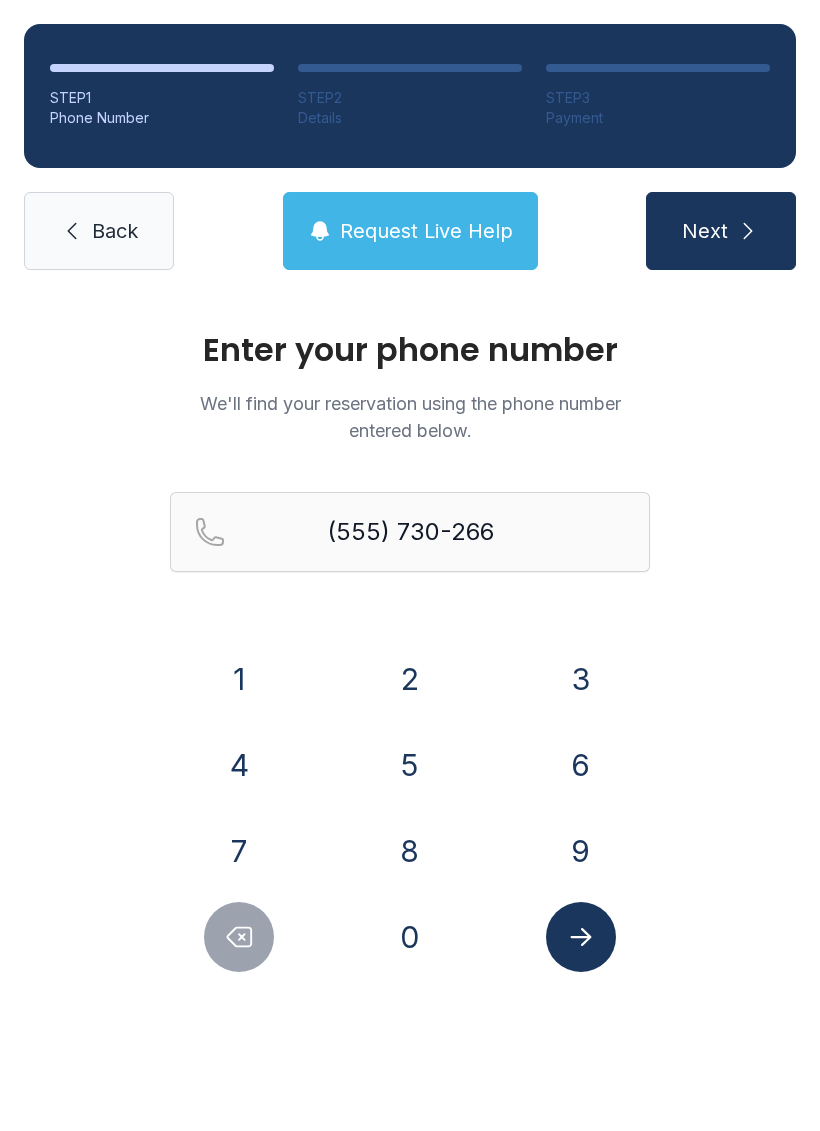 click on "5" at bounding box center (410, 765) 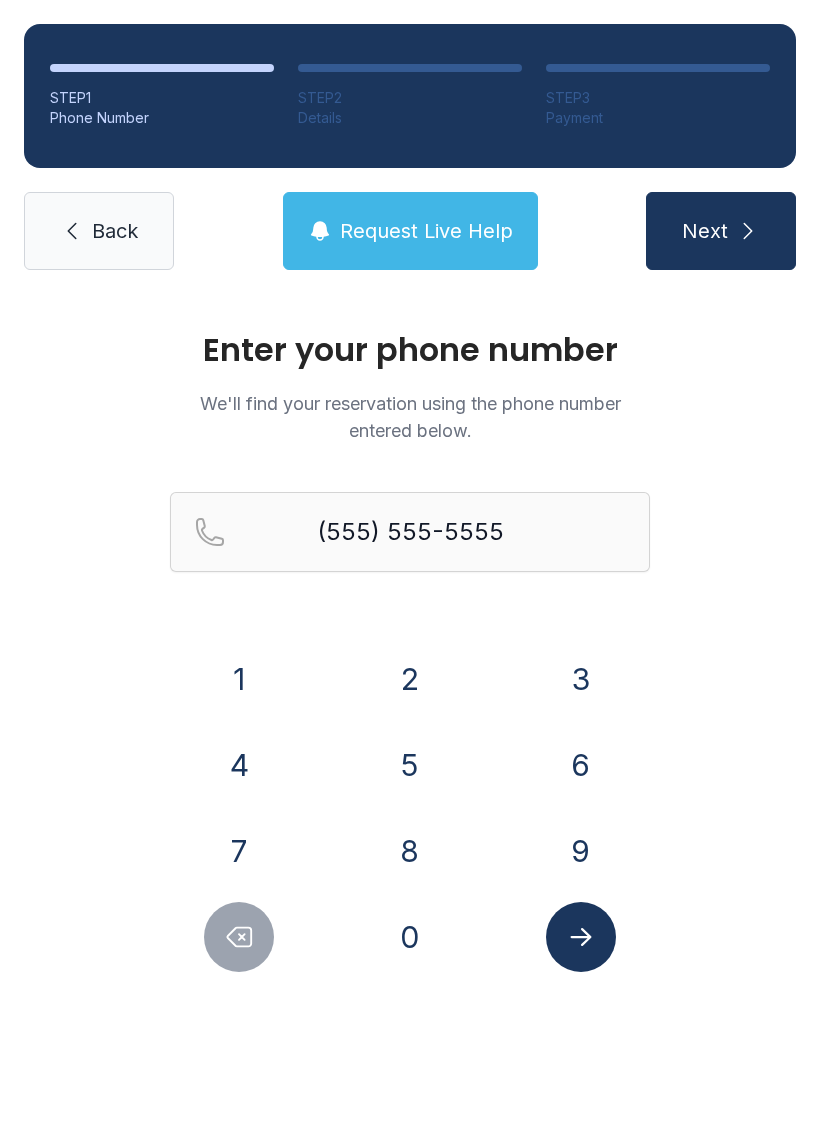 click 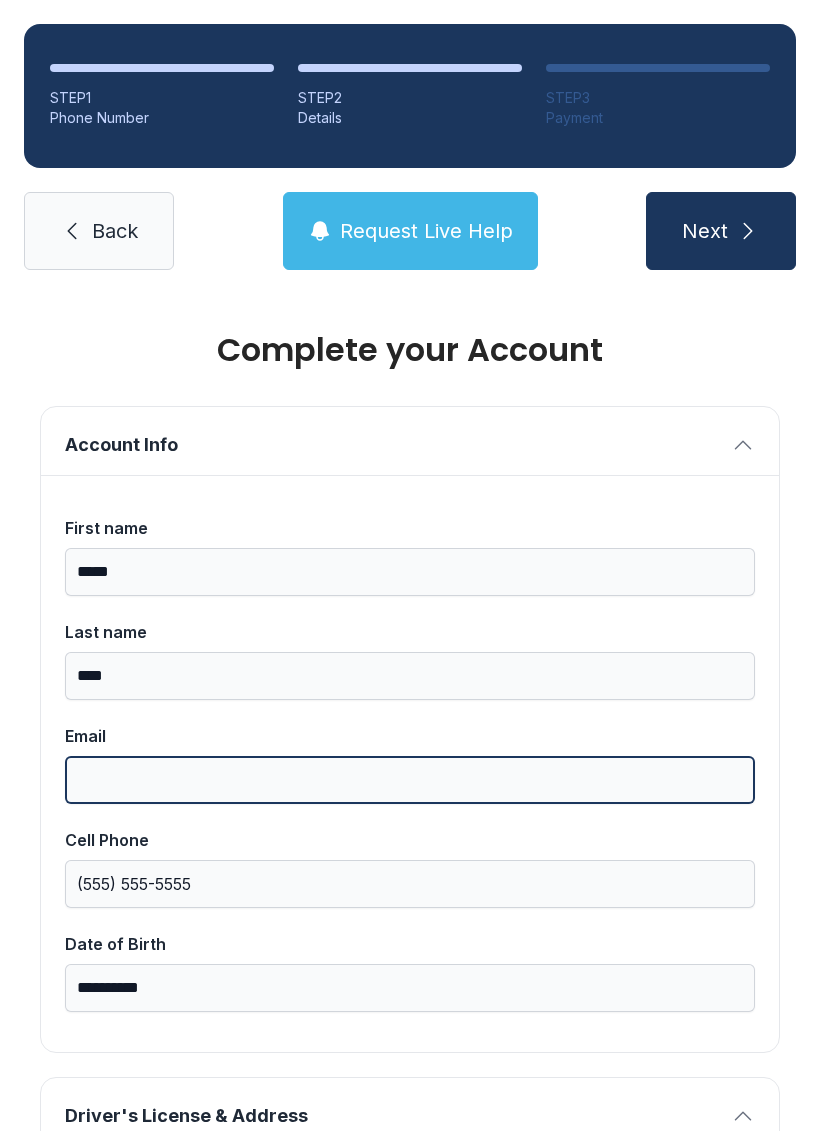 click on "Email" at bounding box center [410, 780] 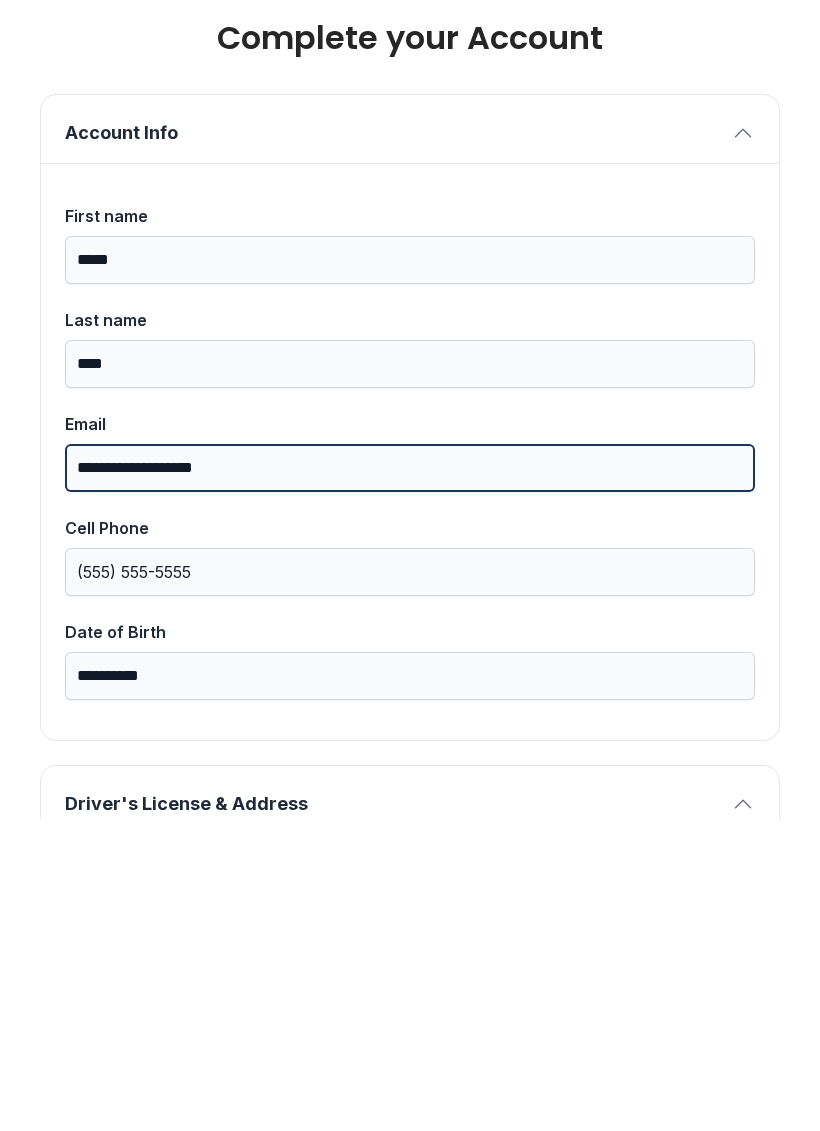 type on "**********" 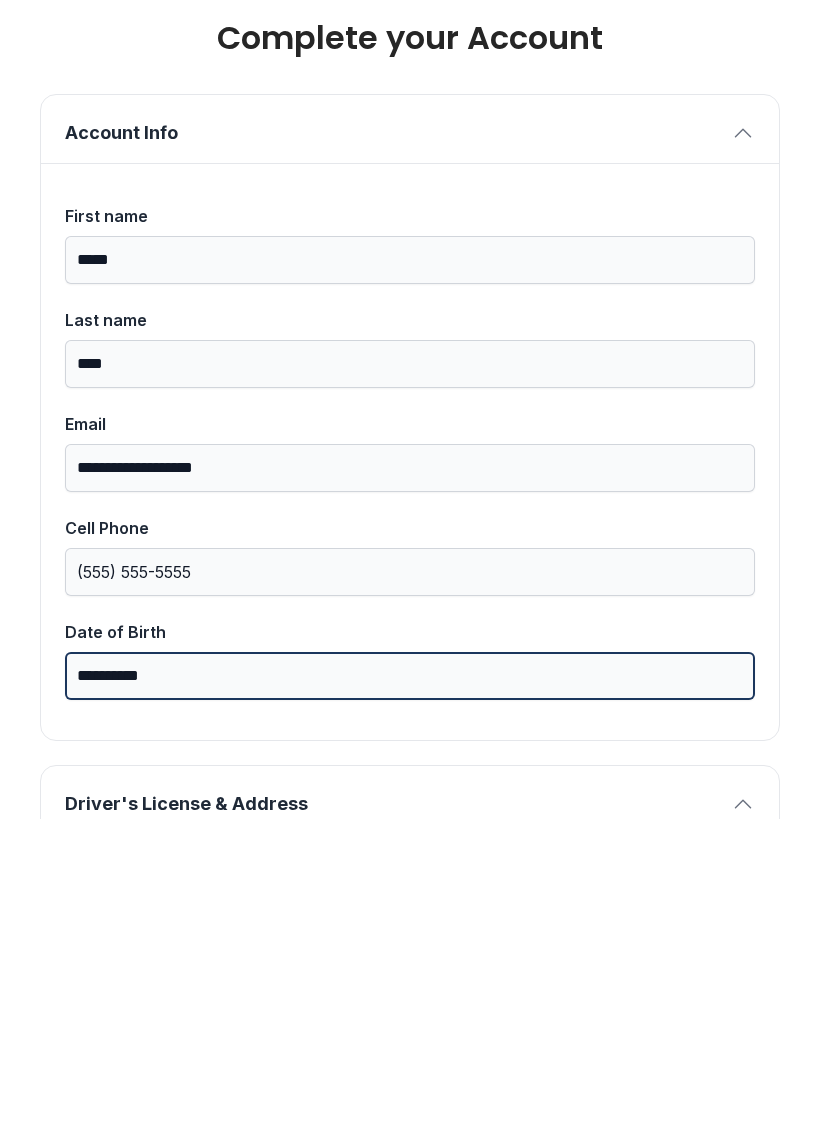 click on "**********" at bounding box center [410, 988] 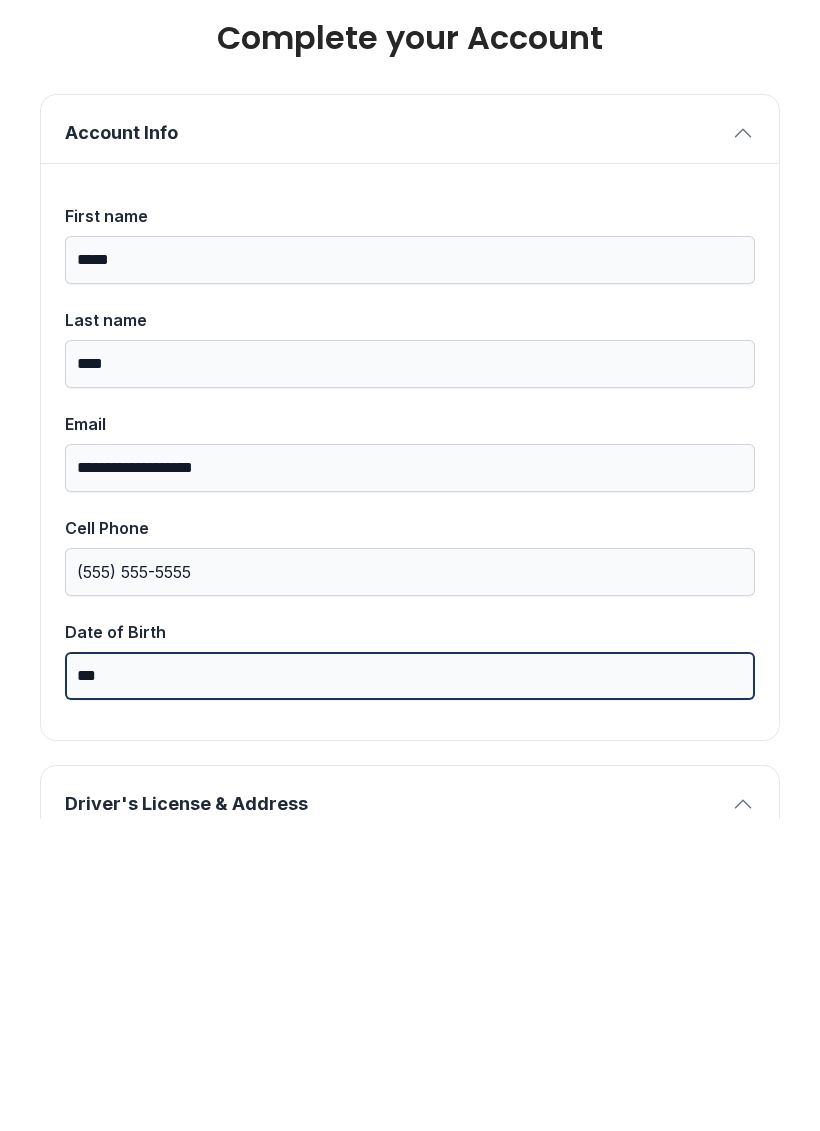 type on "*" 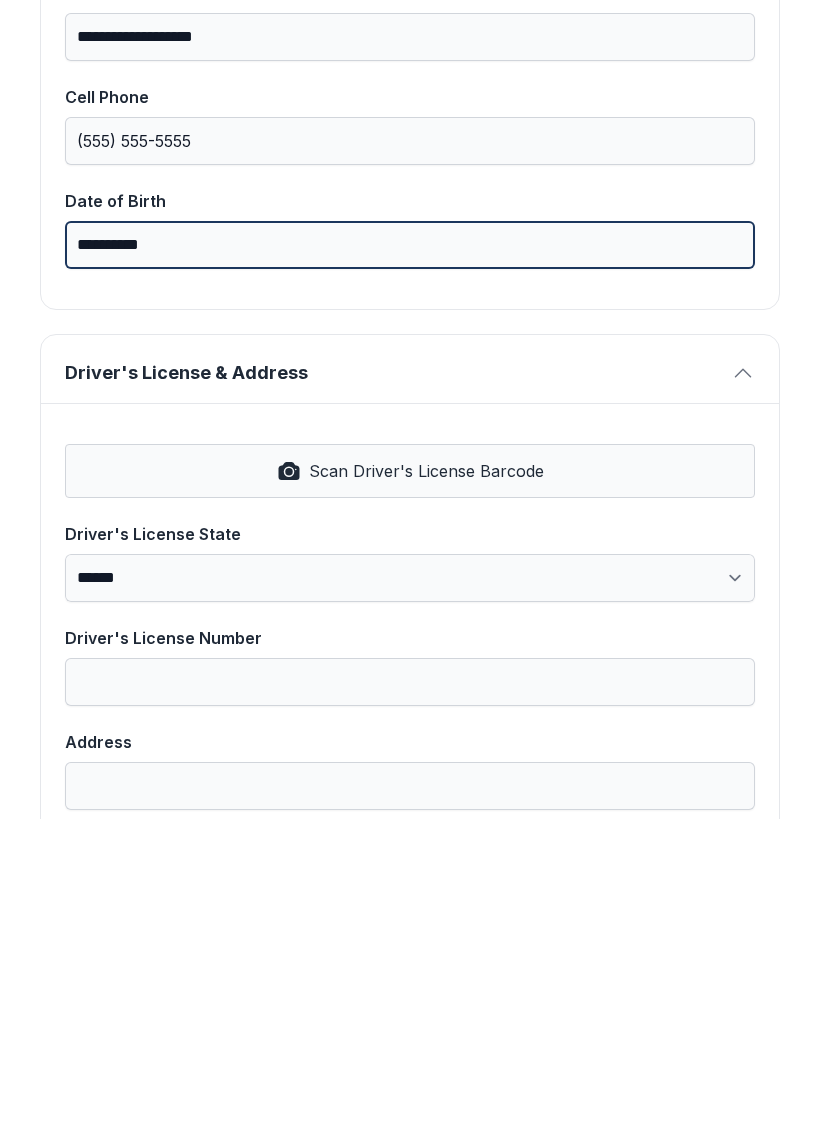 scroll, scrollTop: 445, scrollLeft: 0, axis: vertical 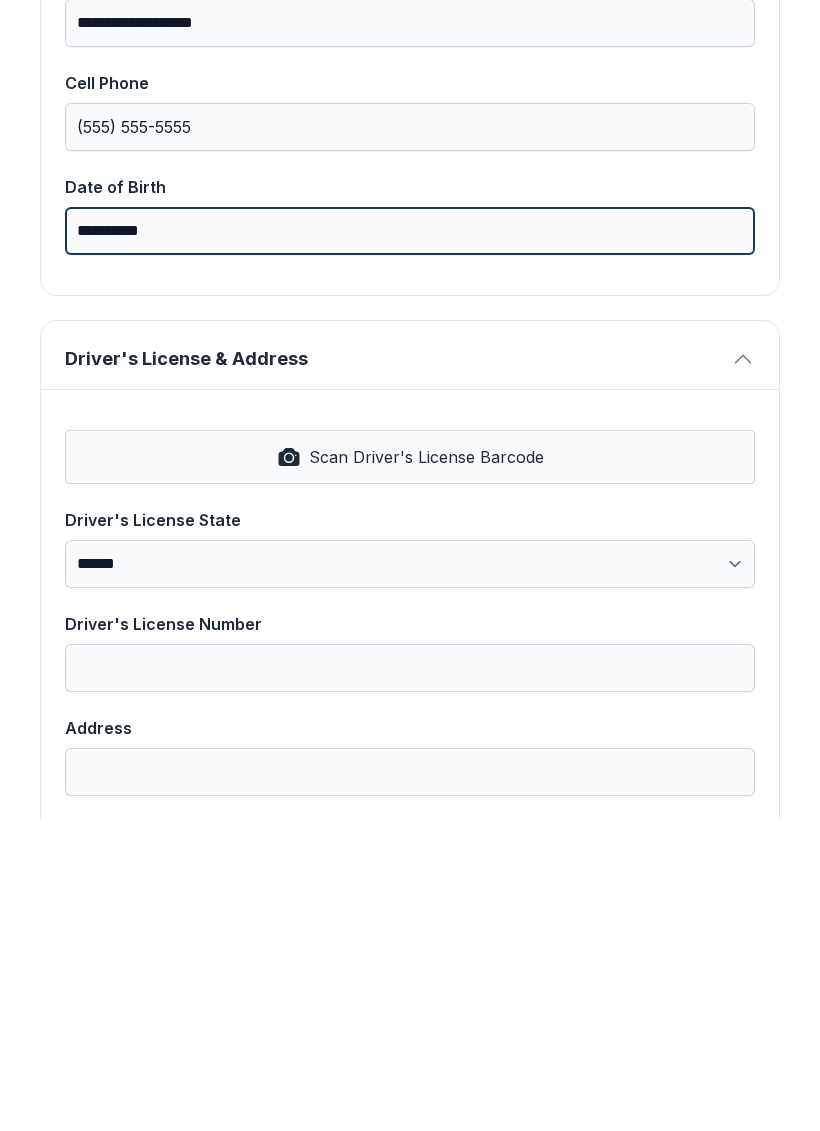 type on "**********" 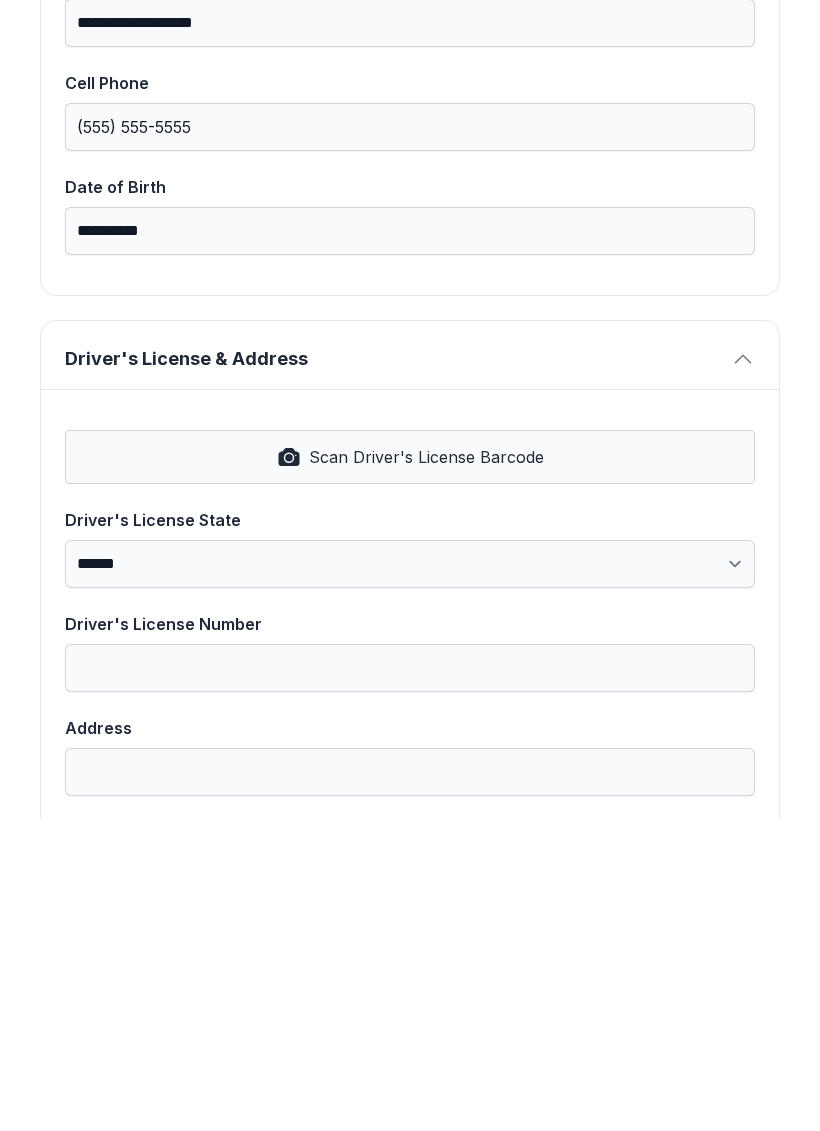 click on "Scan Driver's License Barcode" at bounding box center (426, 769) 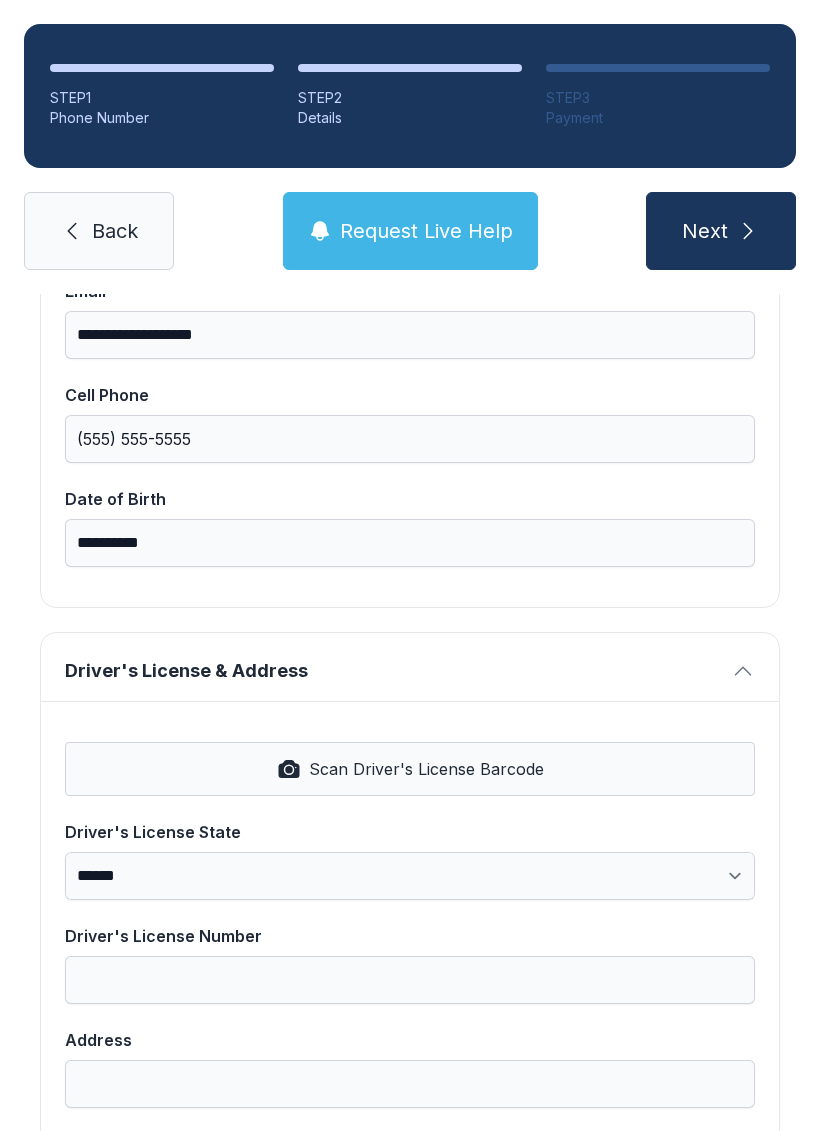 select on "**" 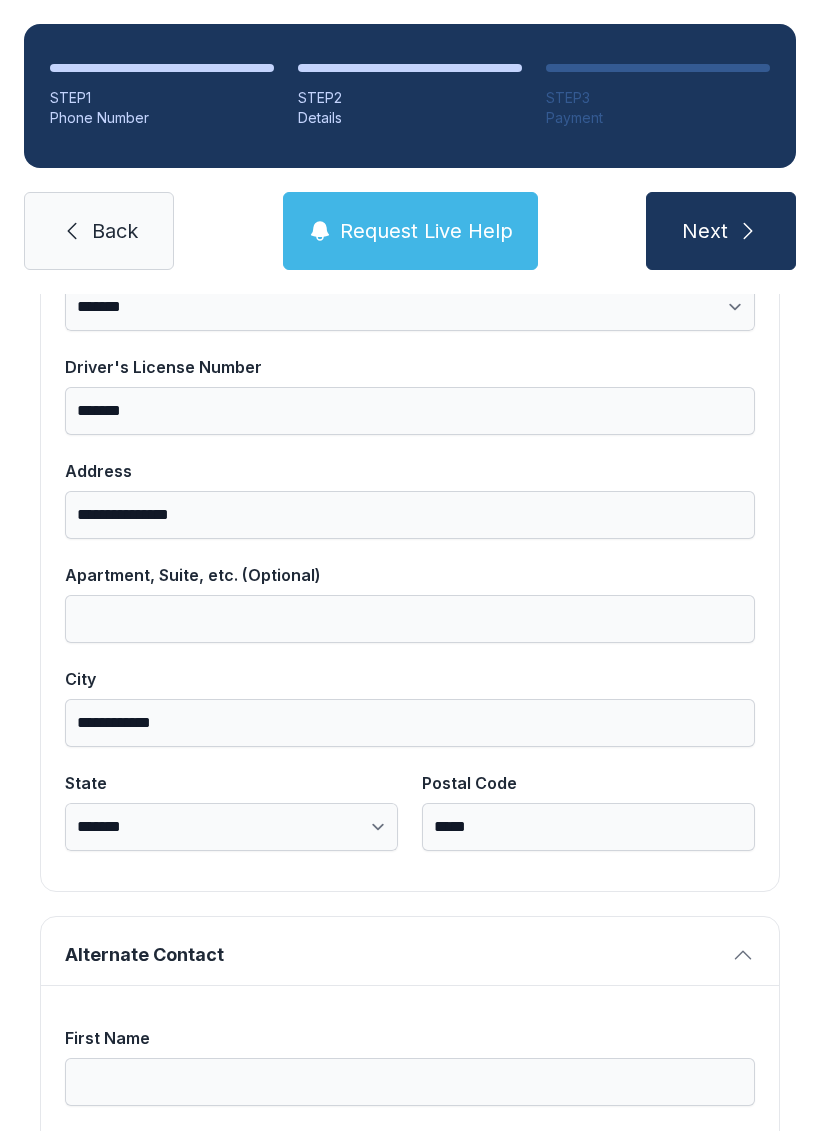 scroll, scrollTop: 1015, scrollLeft: 0, axis: vertical 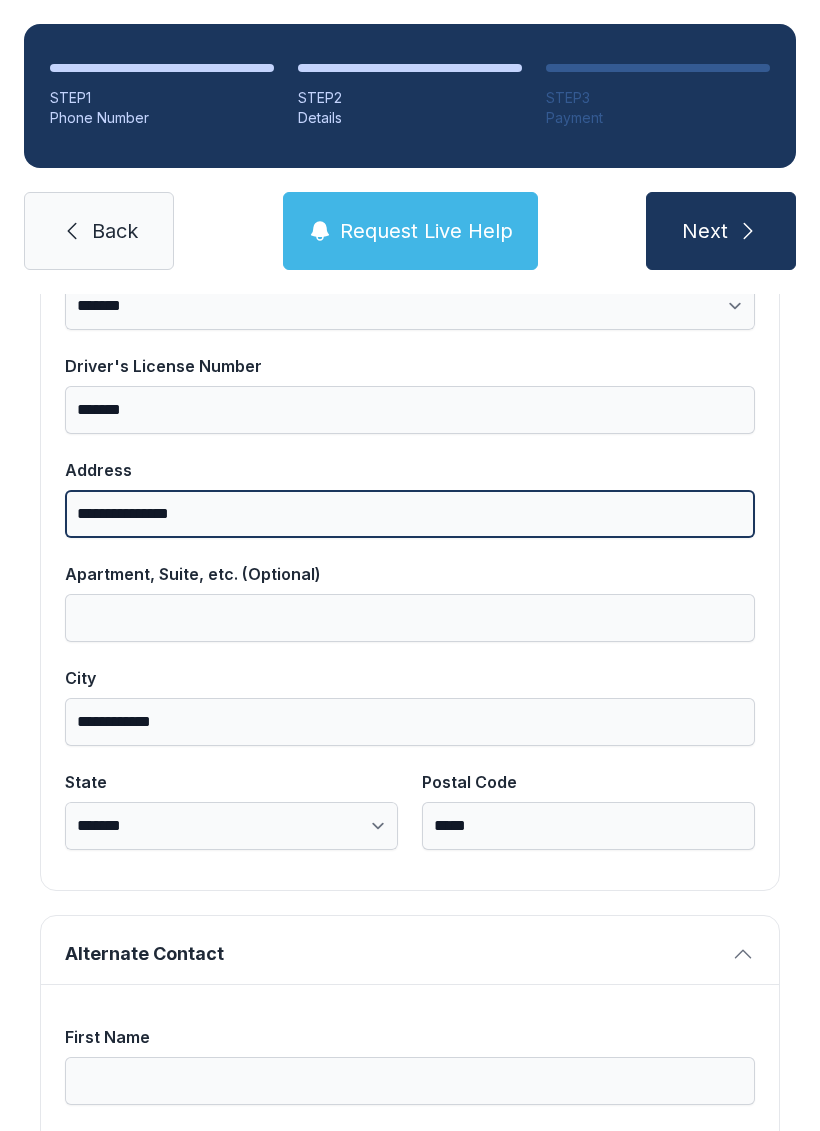 click on "**********" at bounding box center (410, 514) 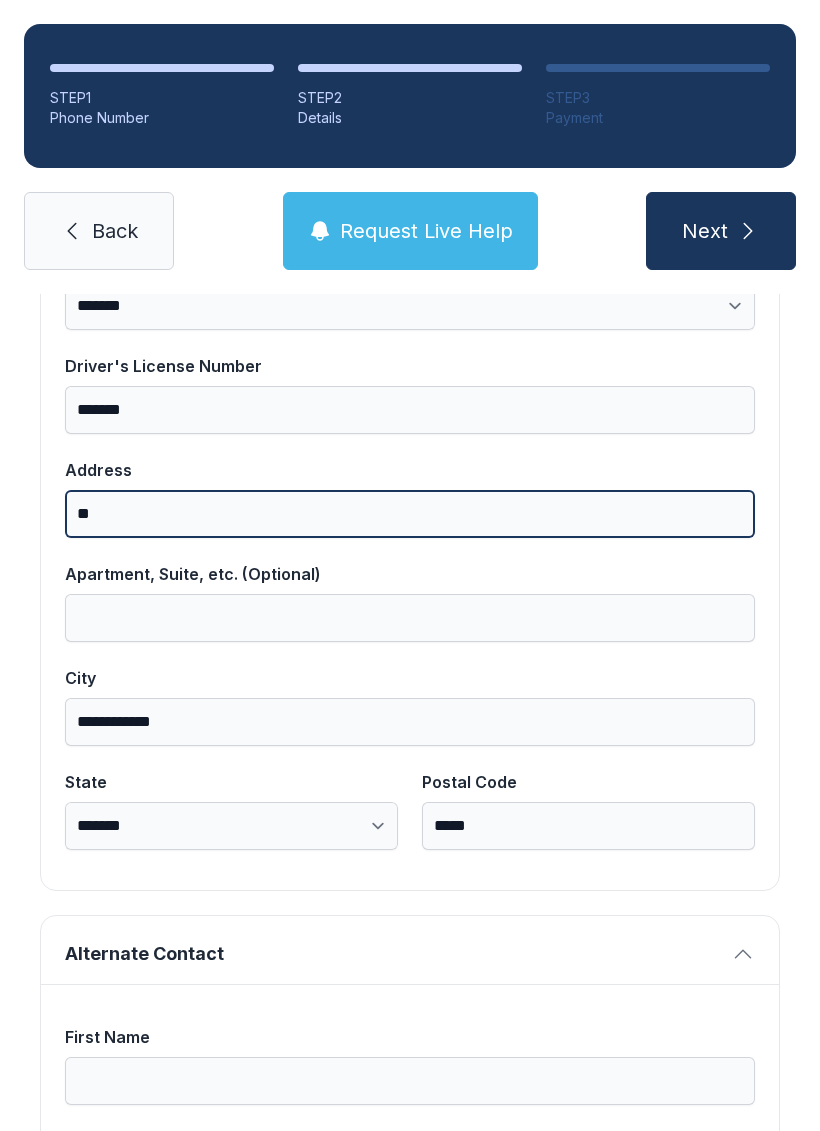 type on "*" 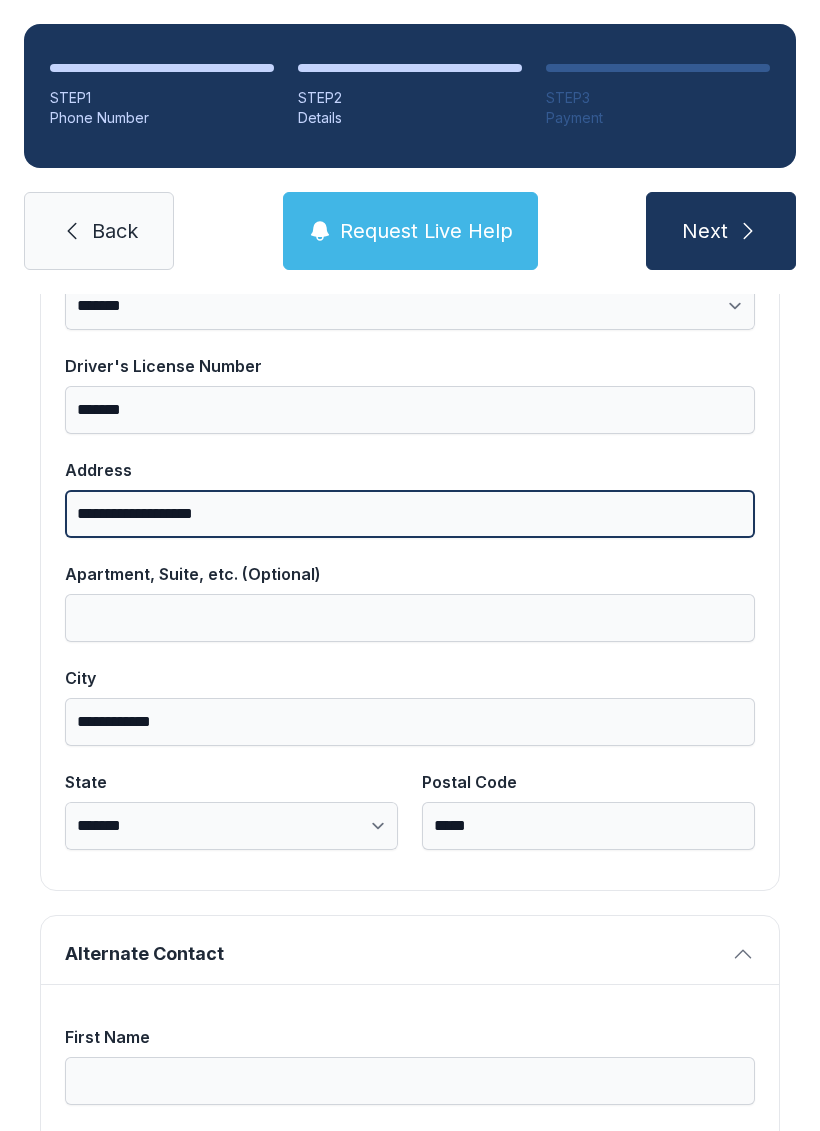 type on "**********" 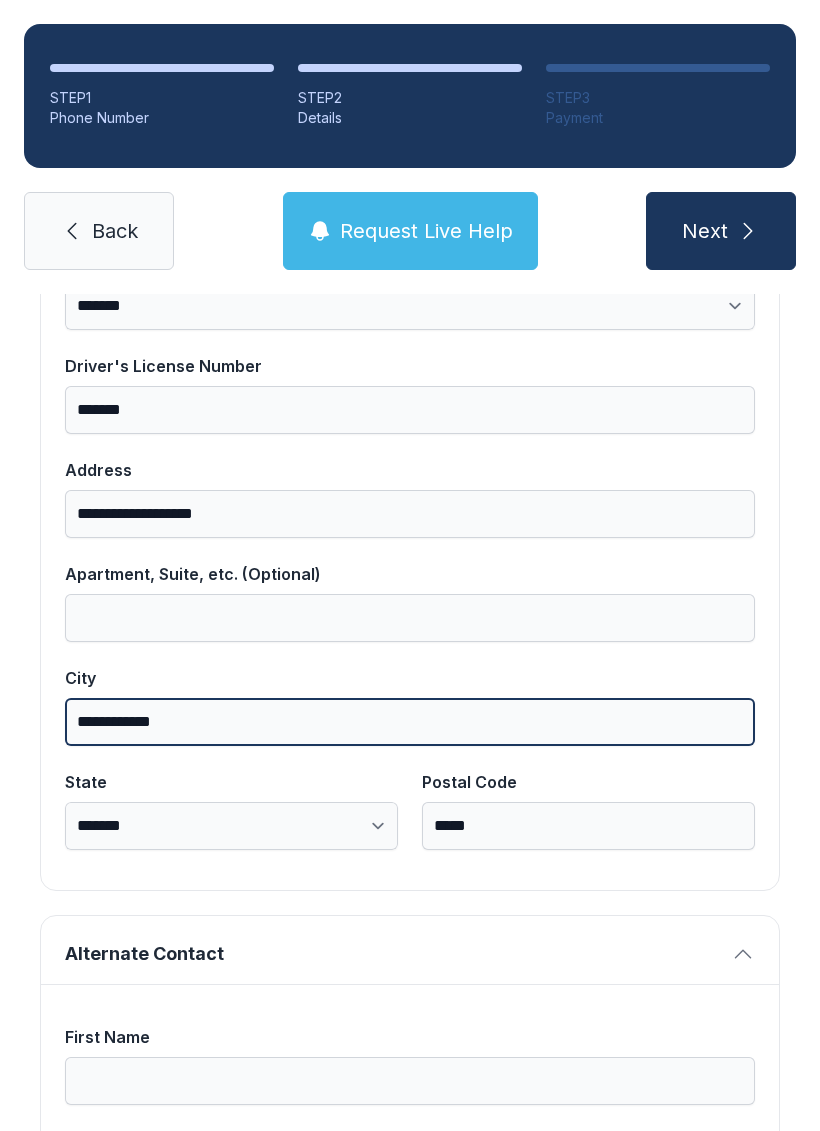 click on "**********" at bounding box center (410, 722) 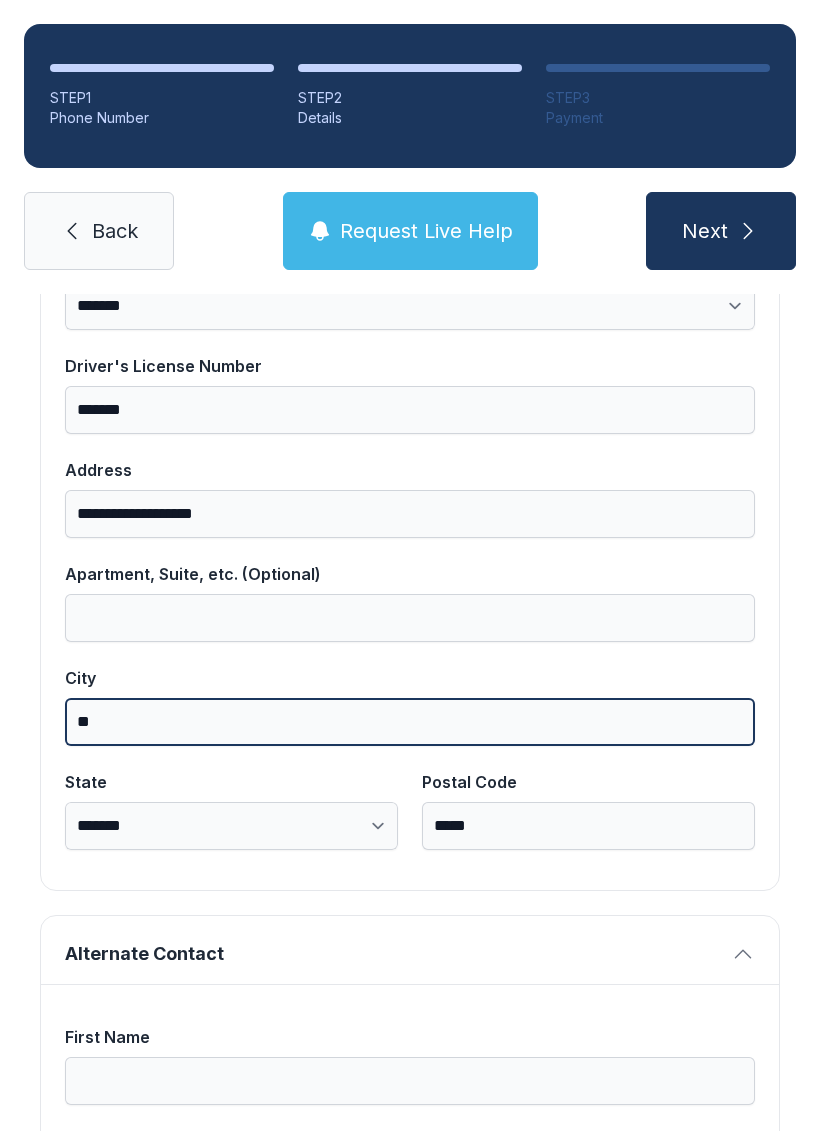 type on "*" 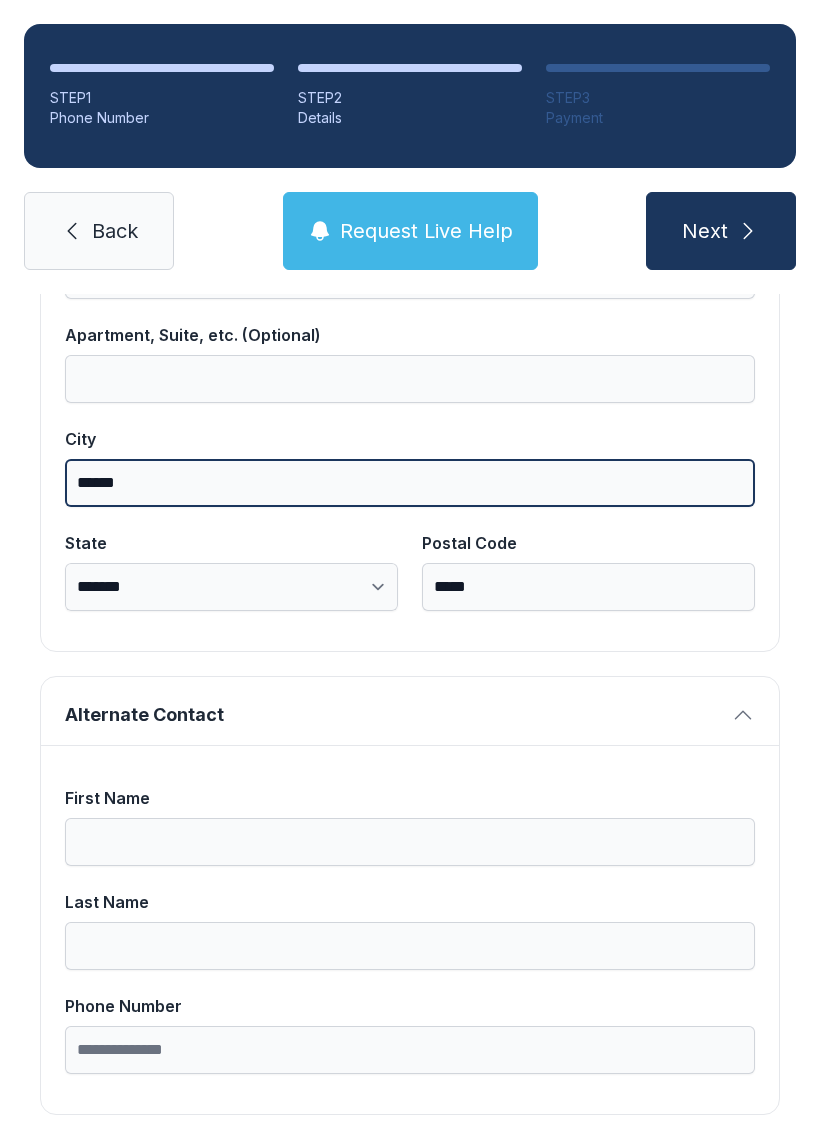 scroll, scrollTop: 1258, scrollLeft: 0, axis: vertical 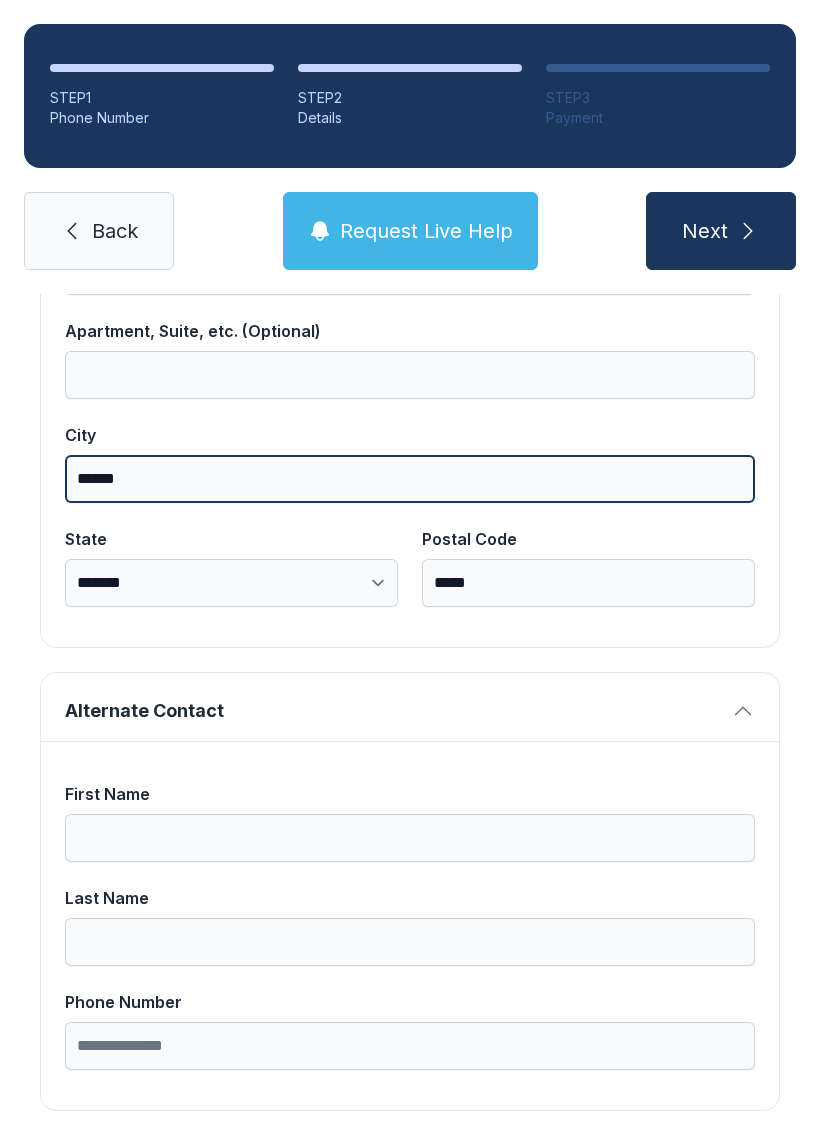 type on "******" 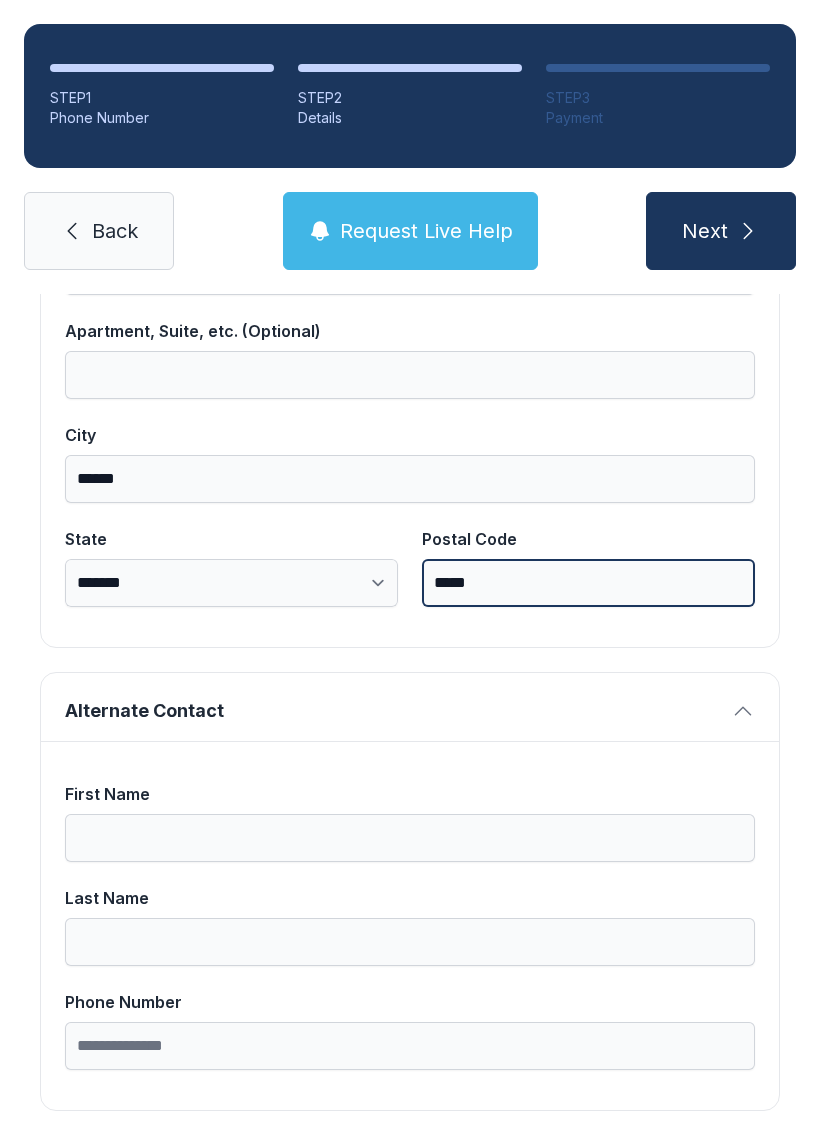 click on "*****" at bounding box center [588, 583] 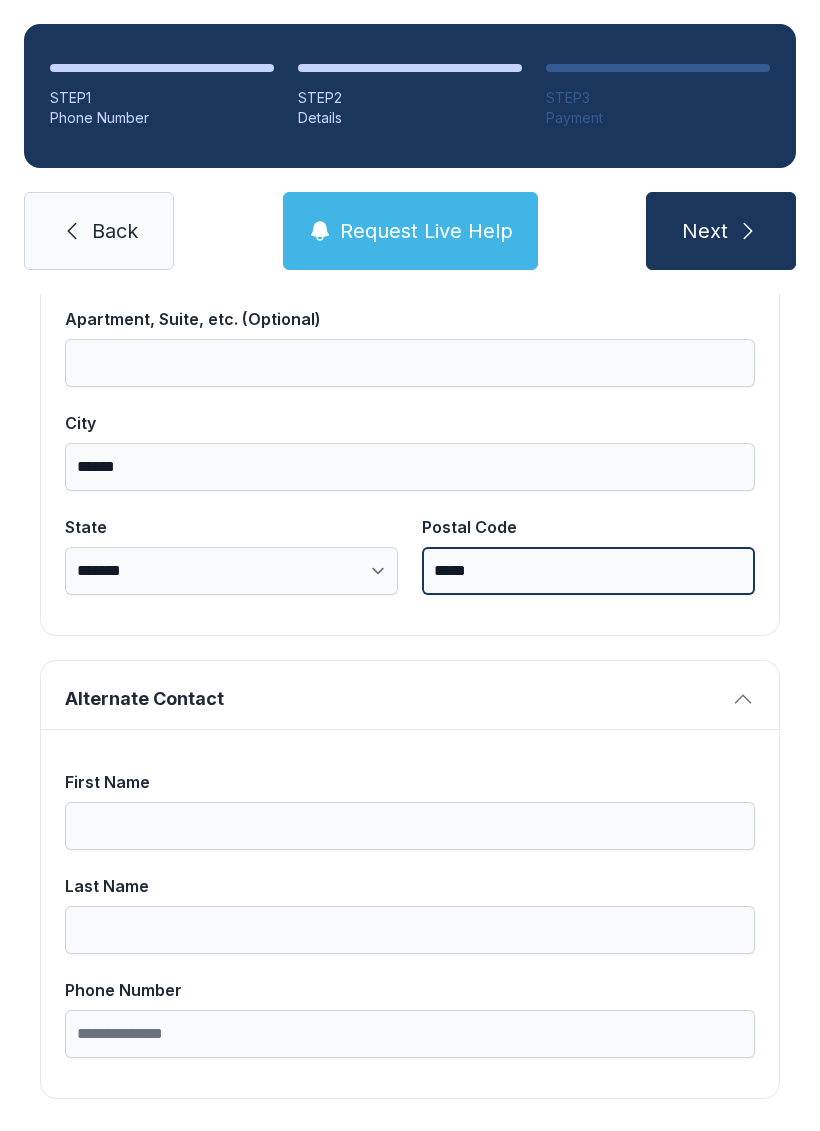 scroll, scrollTop: 1269, scrollLeft: 0, axis: vertical 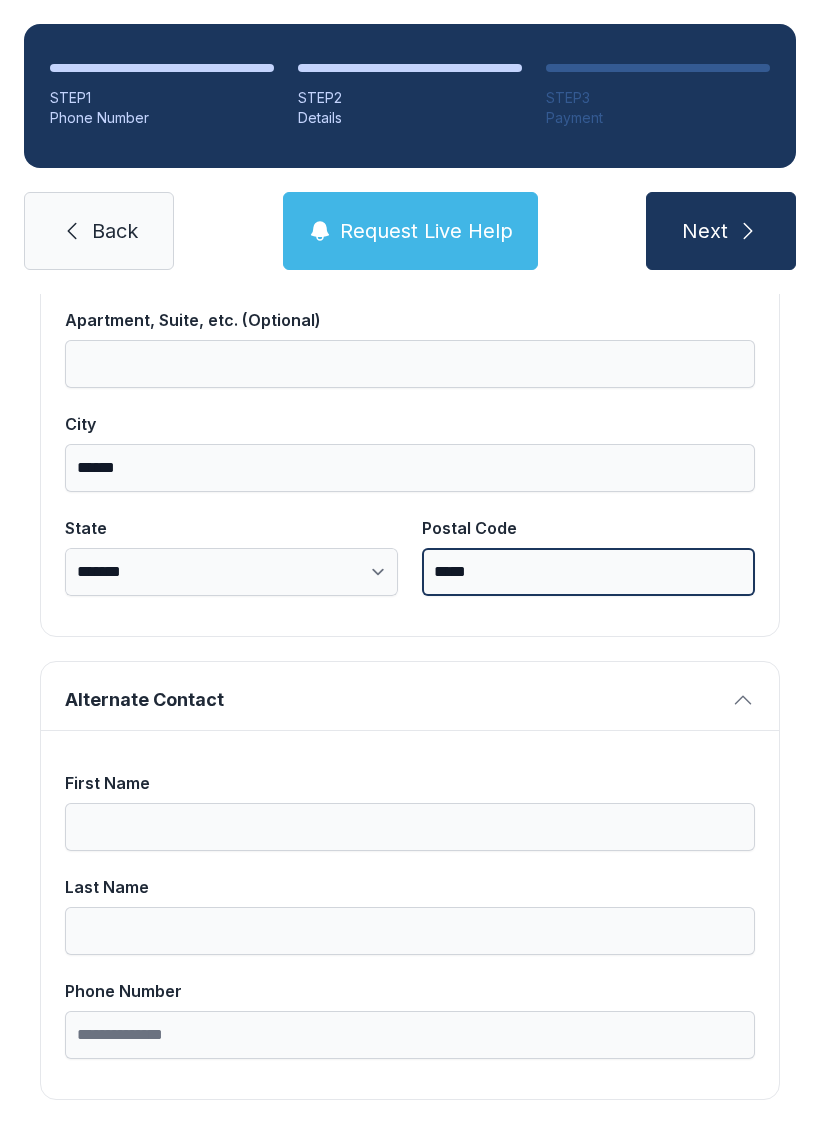 type on "*****" 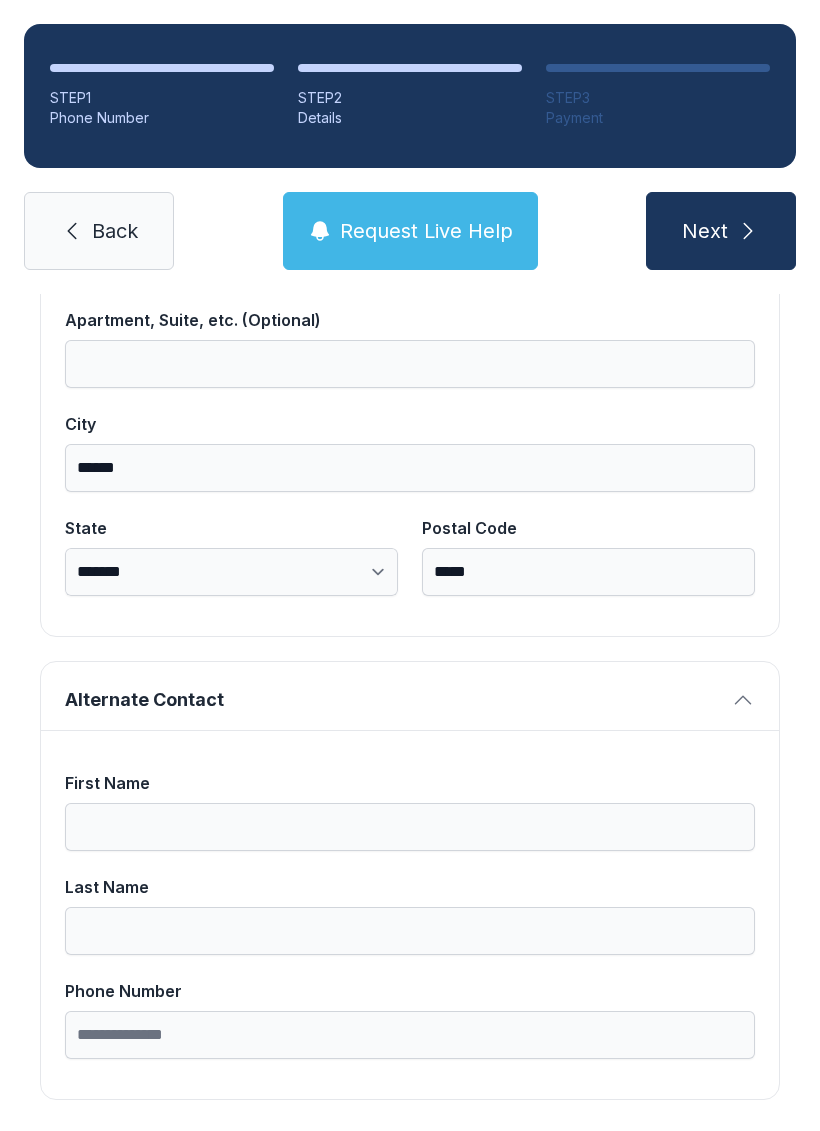 click on "[FIRST] [LAST] [PHONE]" at bounding box center (410, 914) 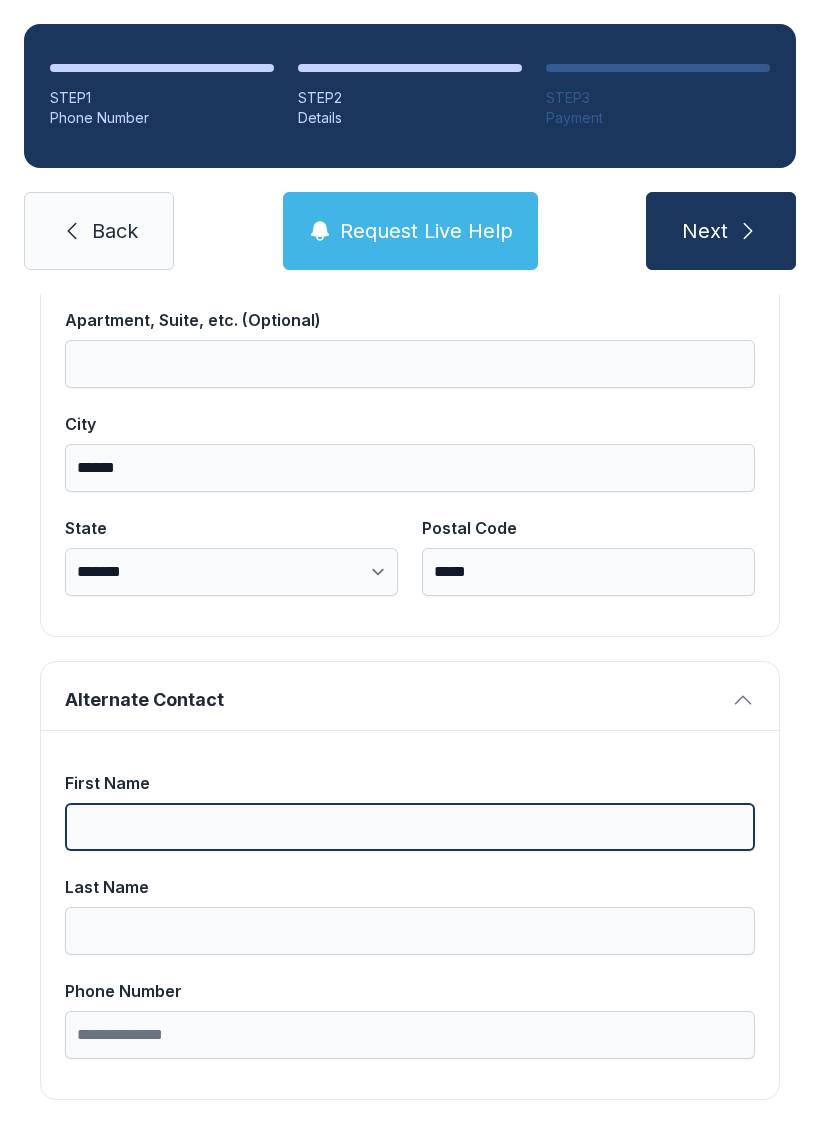 click on "First Name" at bounding box center [410, 827] 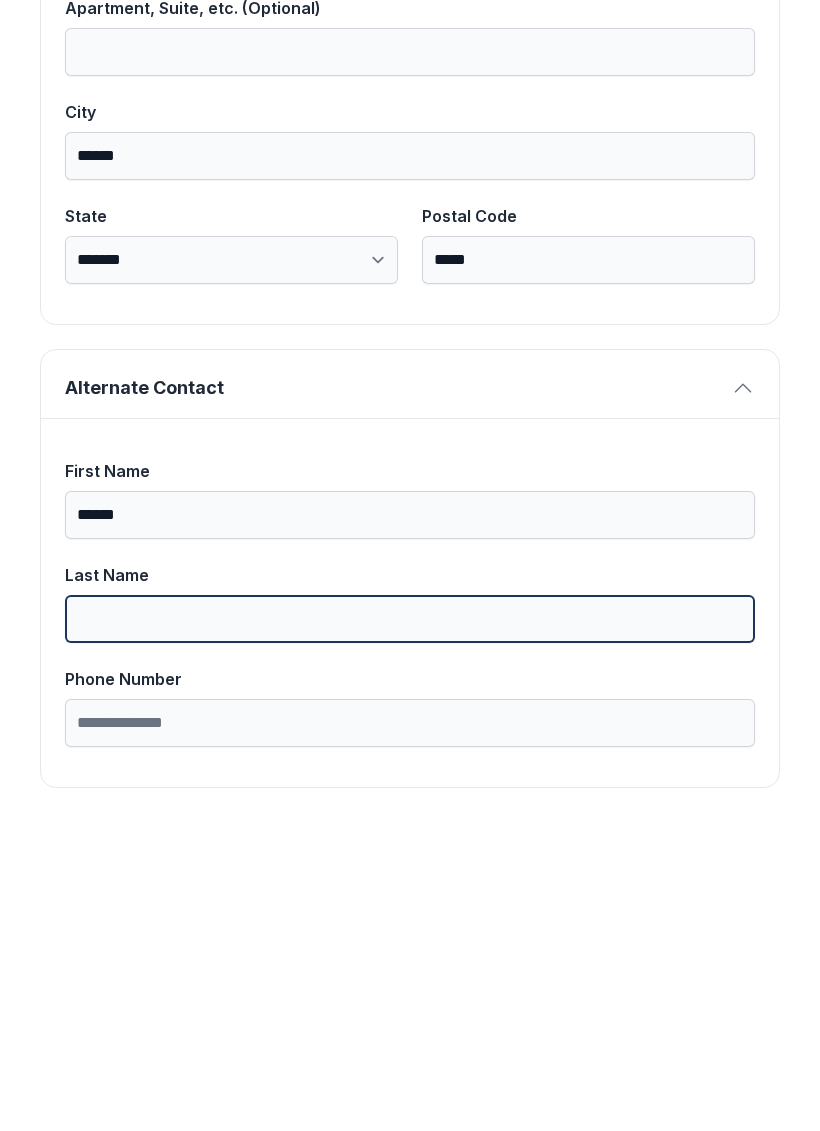click on "Last Name" at bounding box center (410, 931) 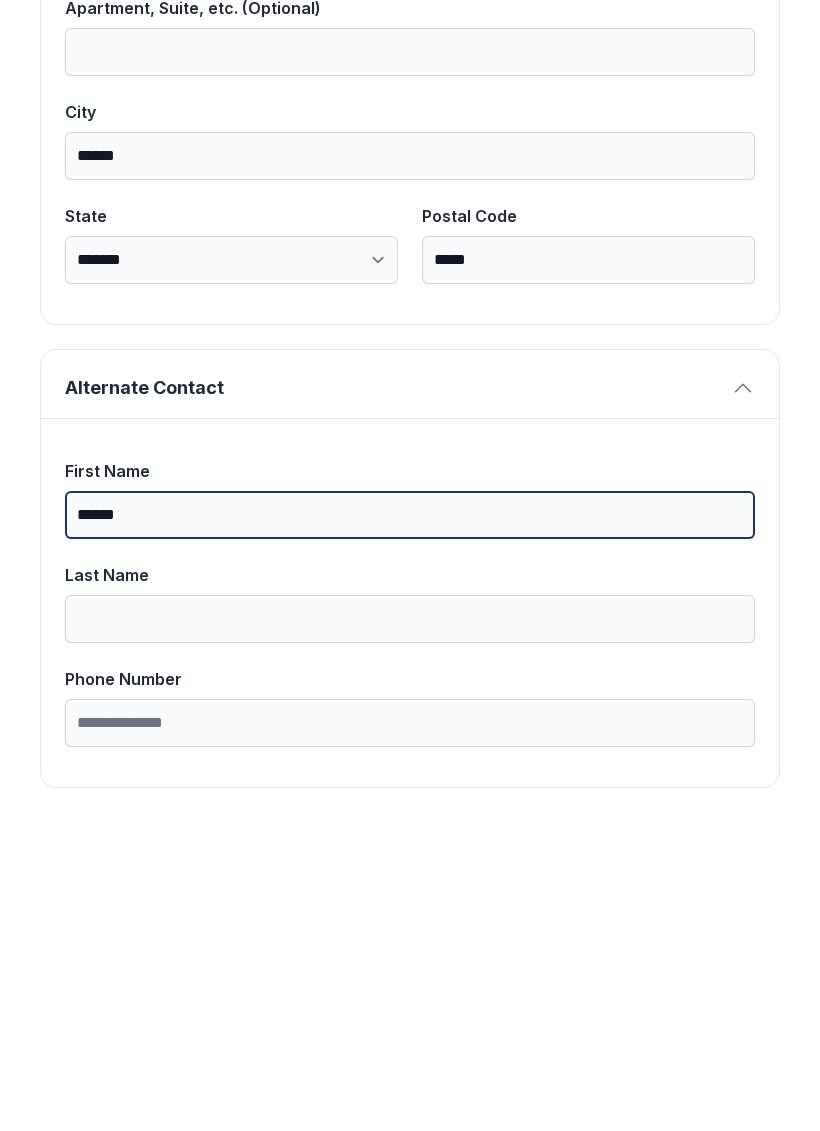 click on "******" at bounding box center [410, 827] 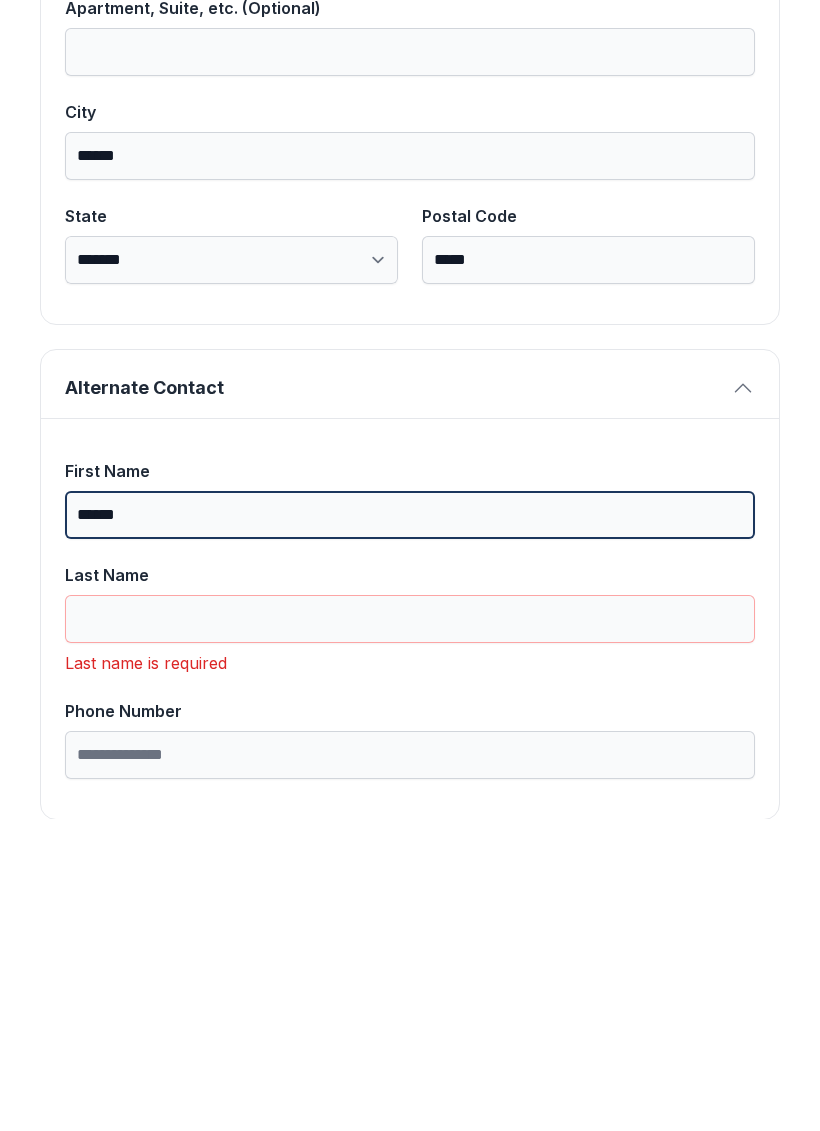 type on "******" 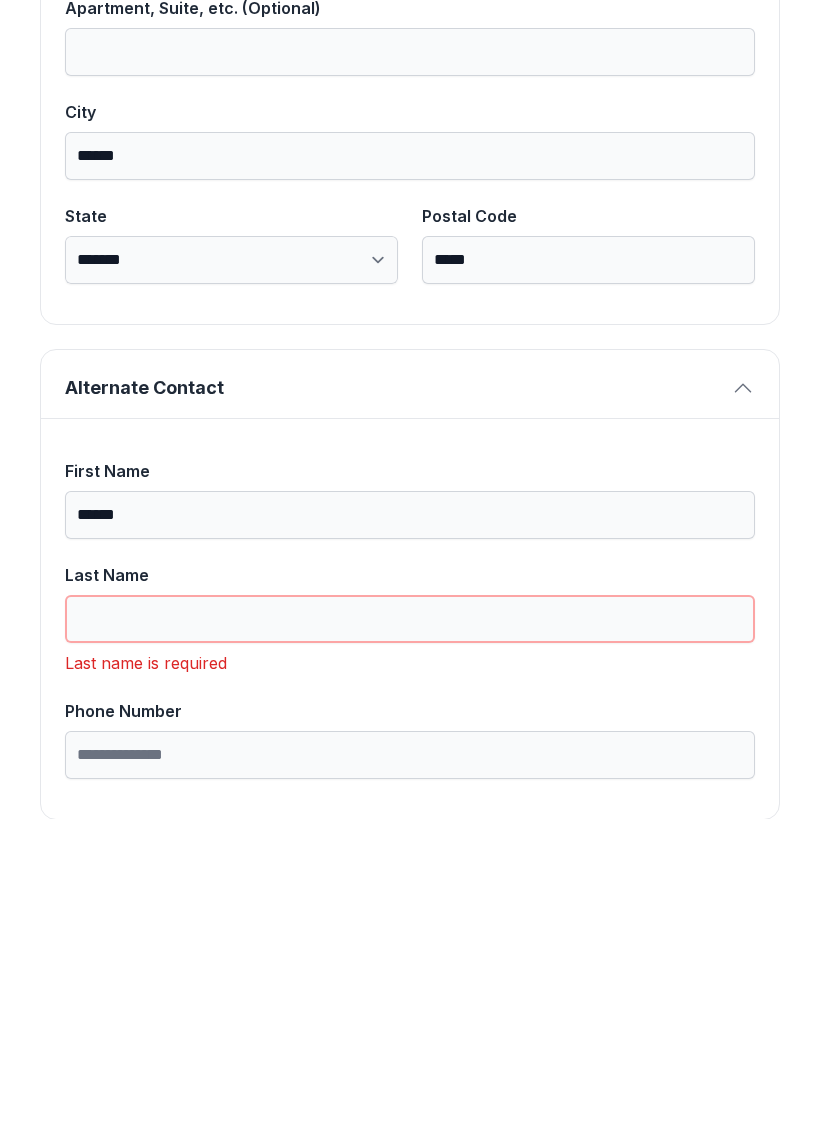 click on "Last Name" at bounding box center (410, 931) 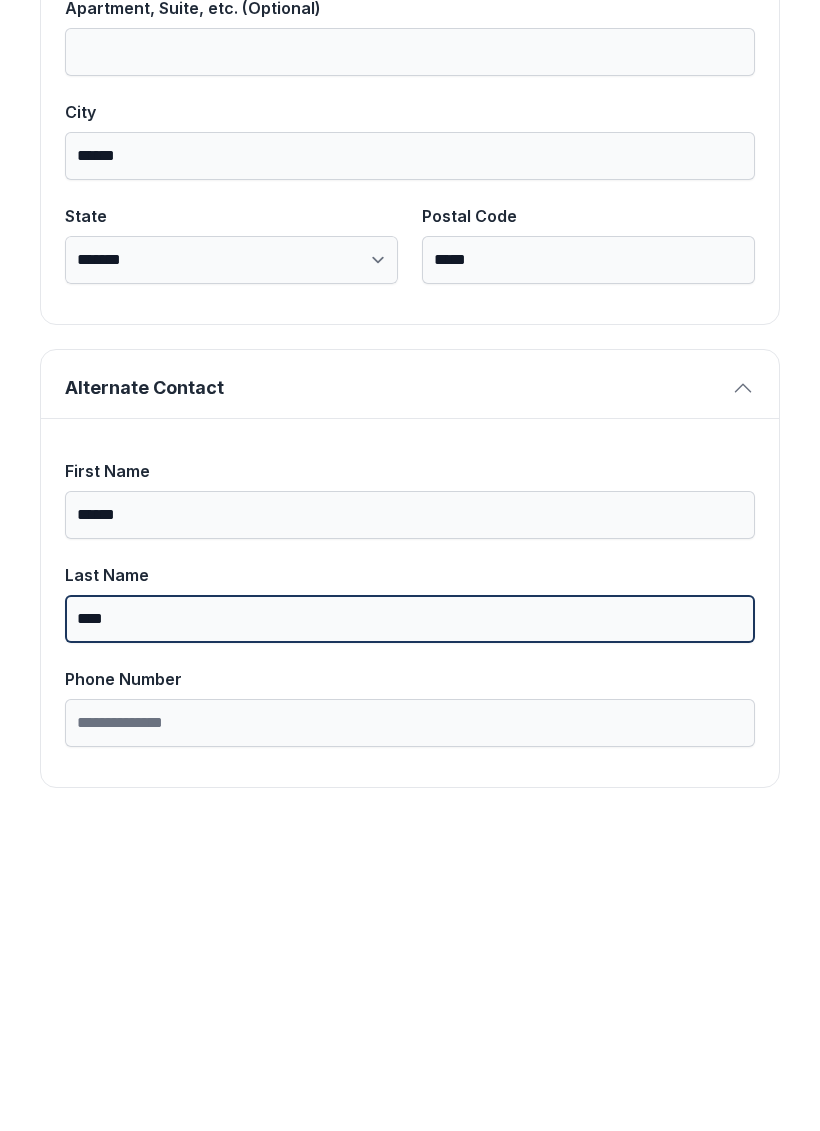type on "****" 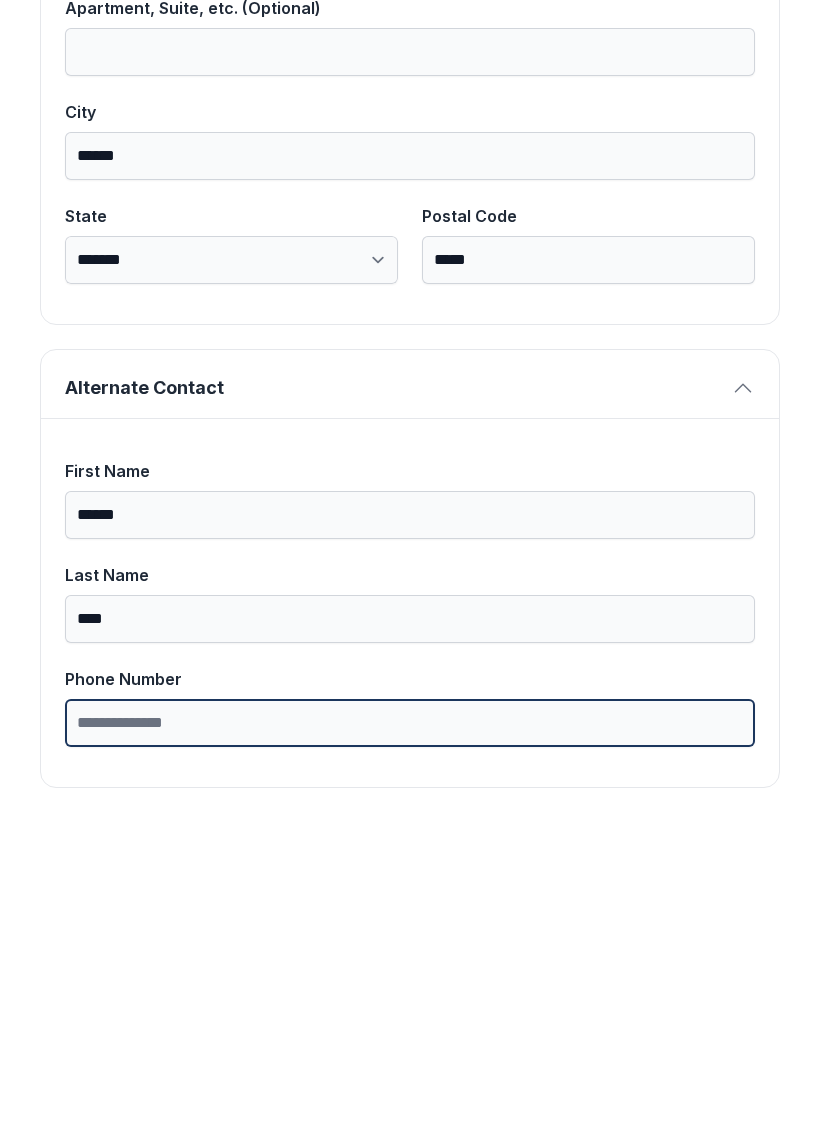 click on "Phone Number" at bounding box center (410, 1035) 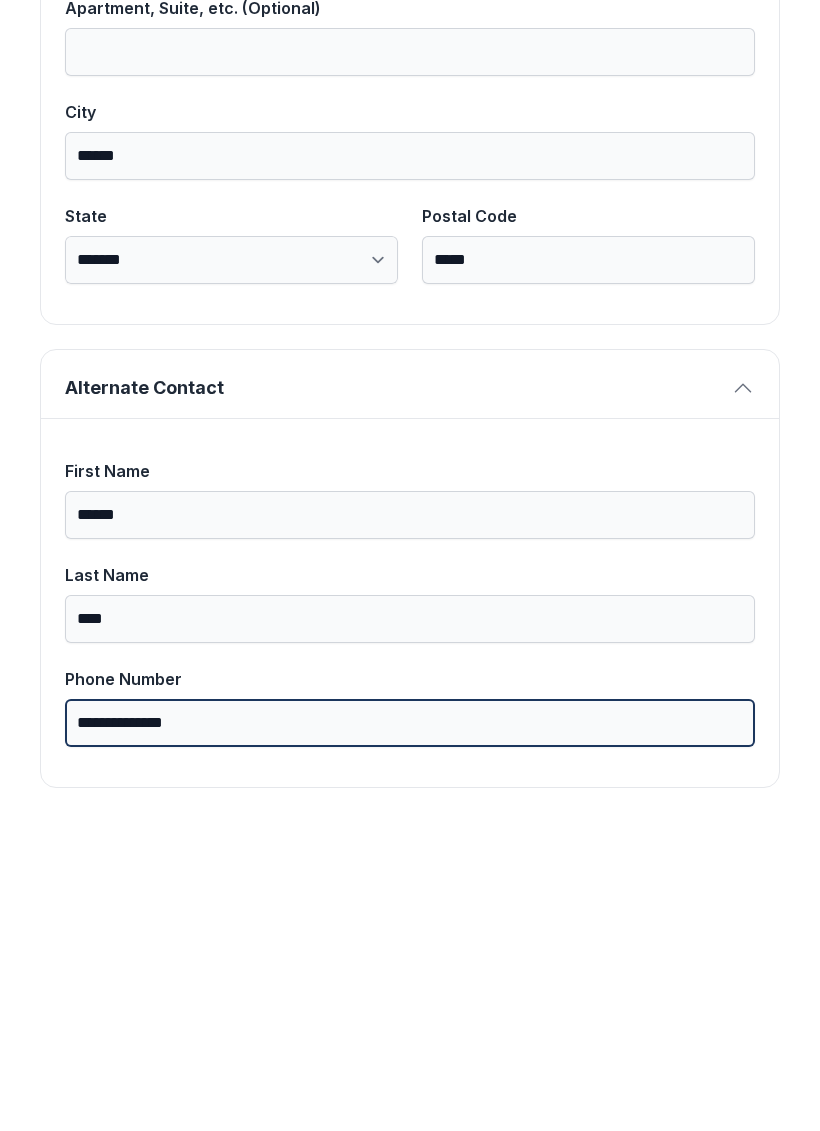 scroll, scrollTop: 1269, scrollLeft: 0, axis: vertical 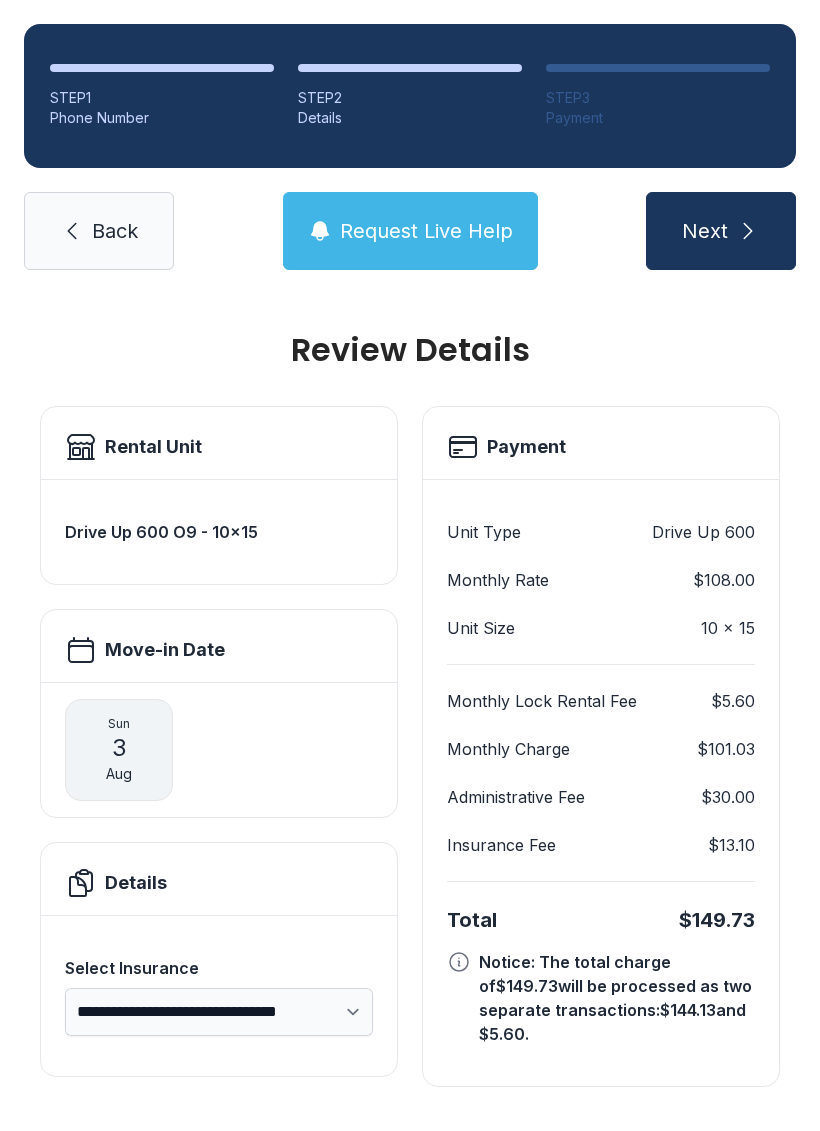 click on "Next" at bounding box center (705, 231) 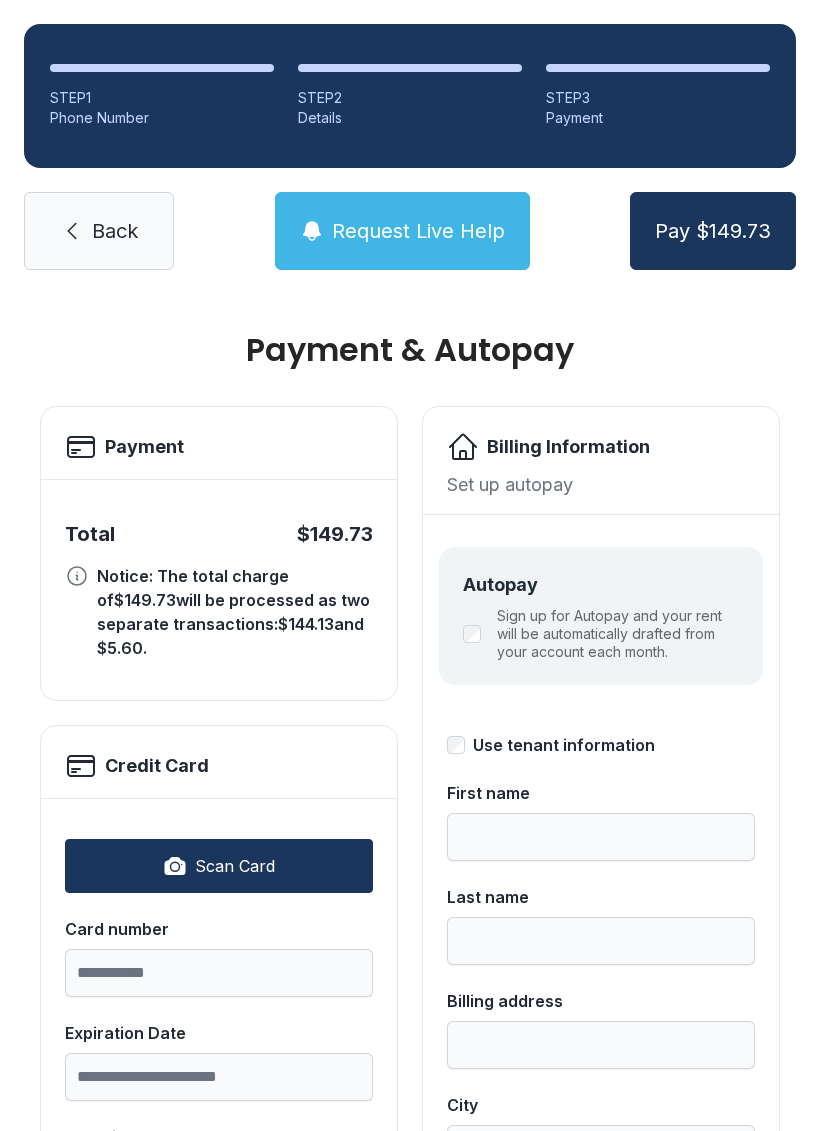 click on "Scan Card" at bounding box center [235, 866] 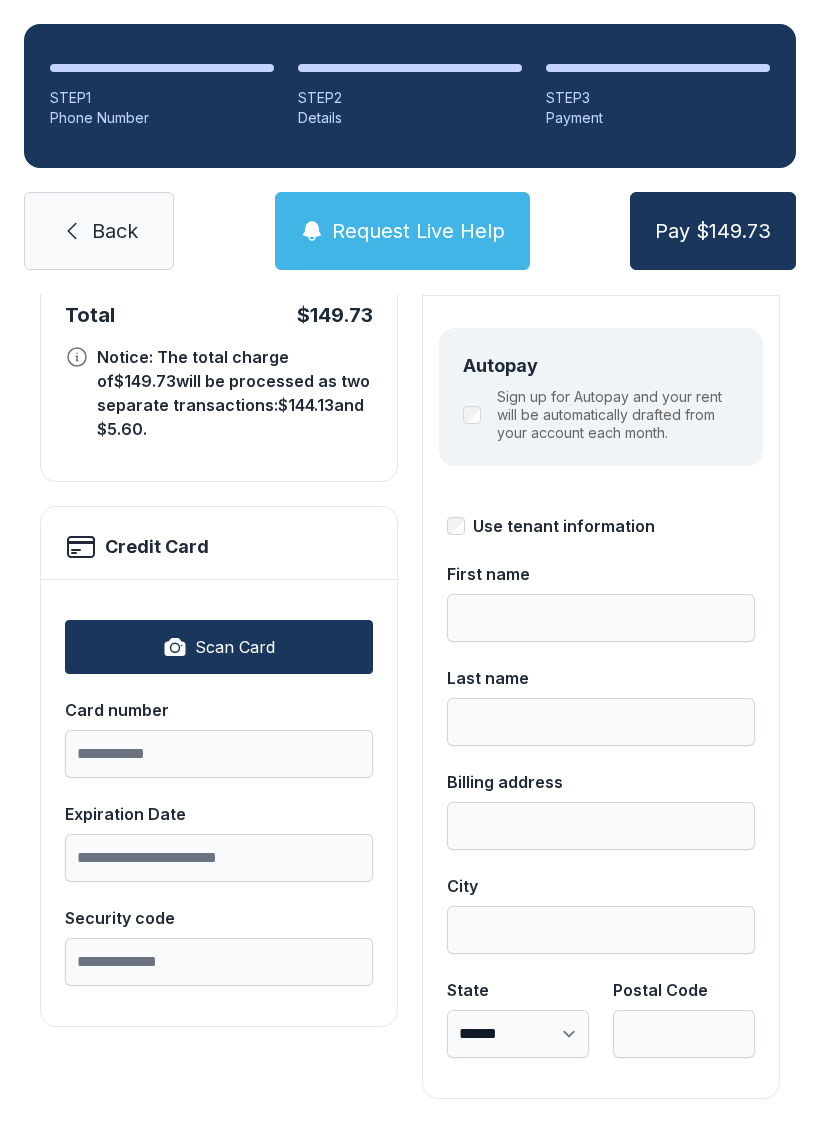 scroll, scrollTop: 218, scrollLeft: 0, axis: vertical 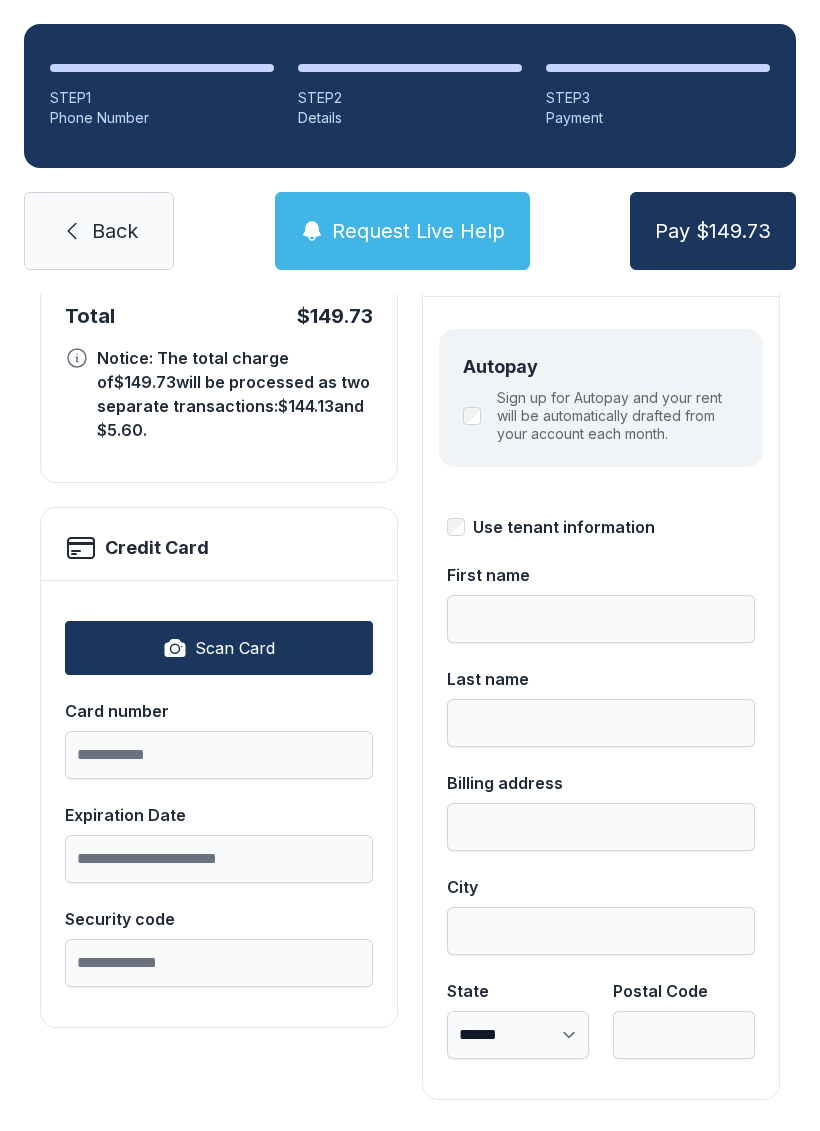 click on "Scan Card" at bounding box center (219, 648) 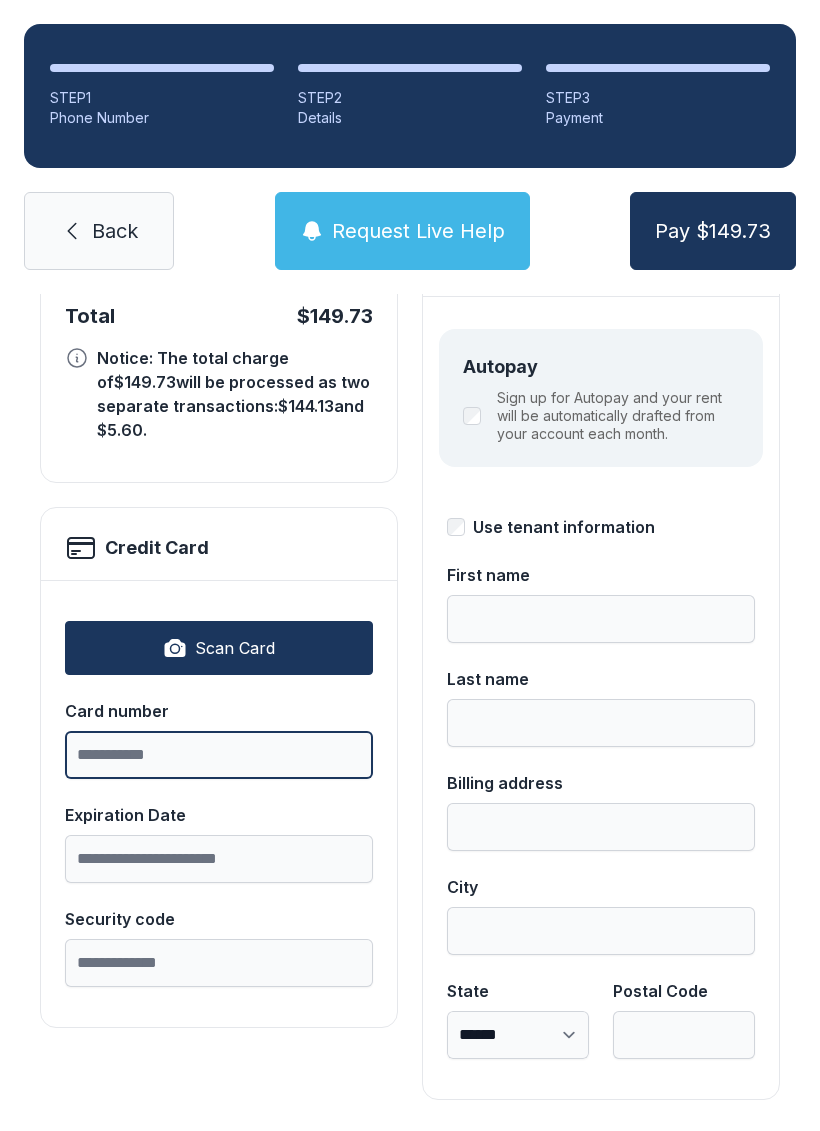 click on "Card number" at bounding box center [219, 755] 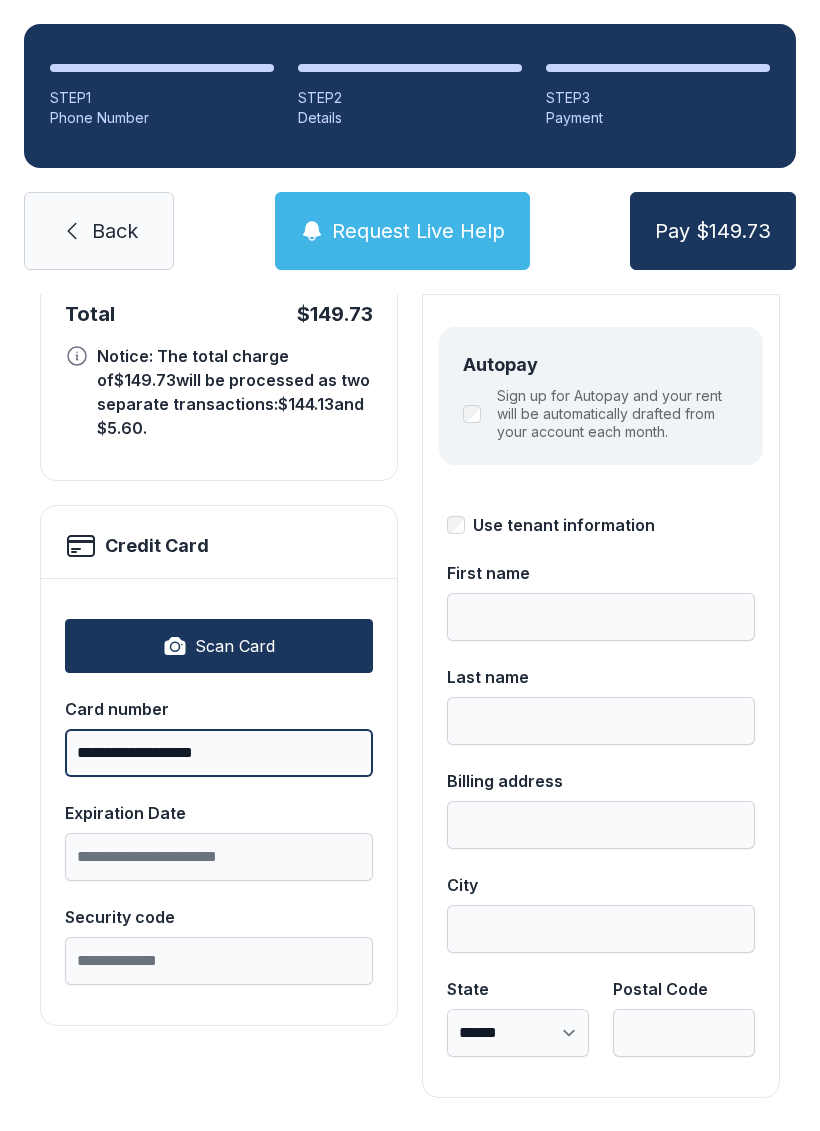 scroll, scrollTop: 218, scrollLeft: 0, axis: vertical 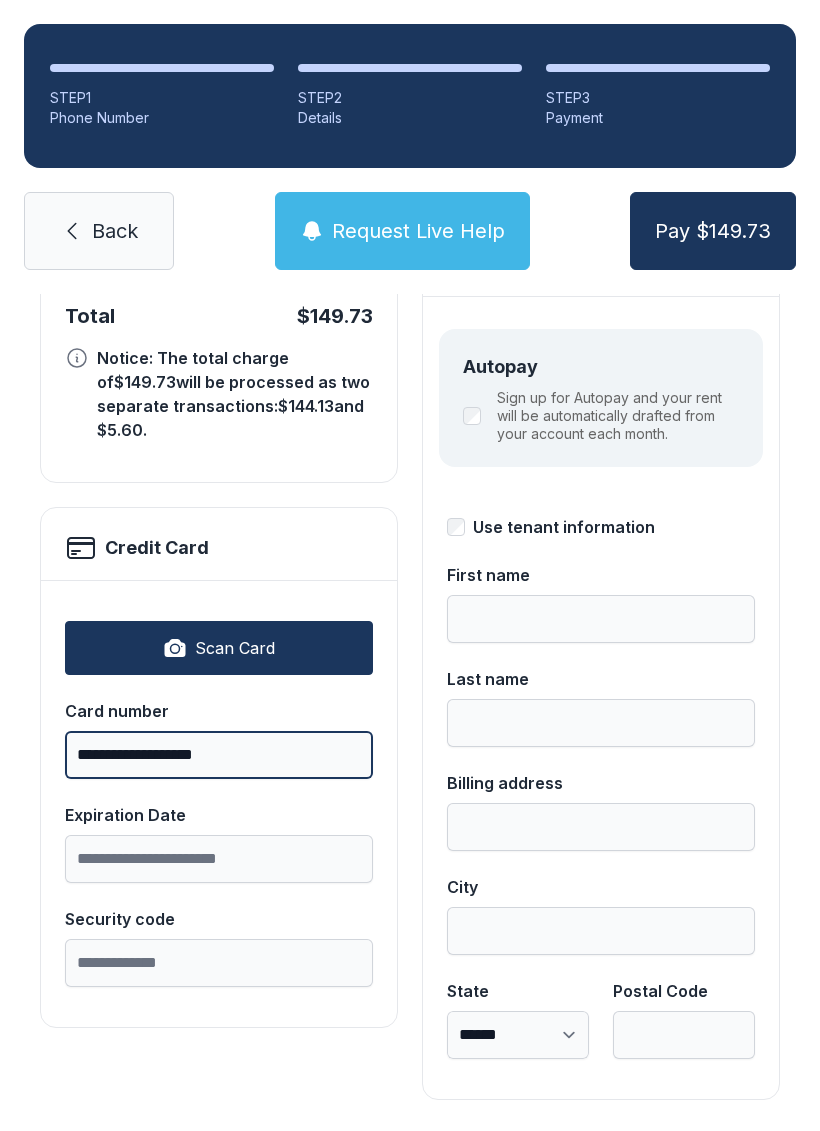 type on "**********" 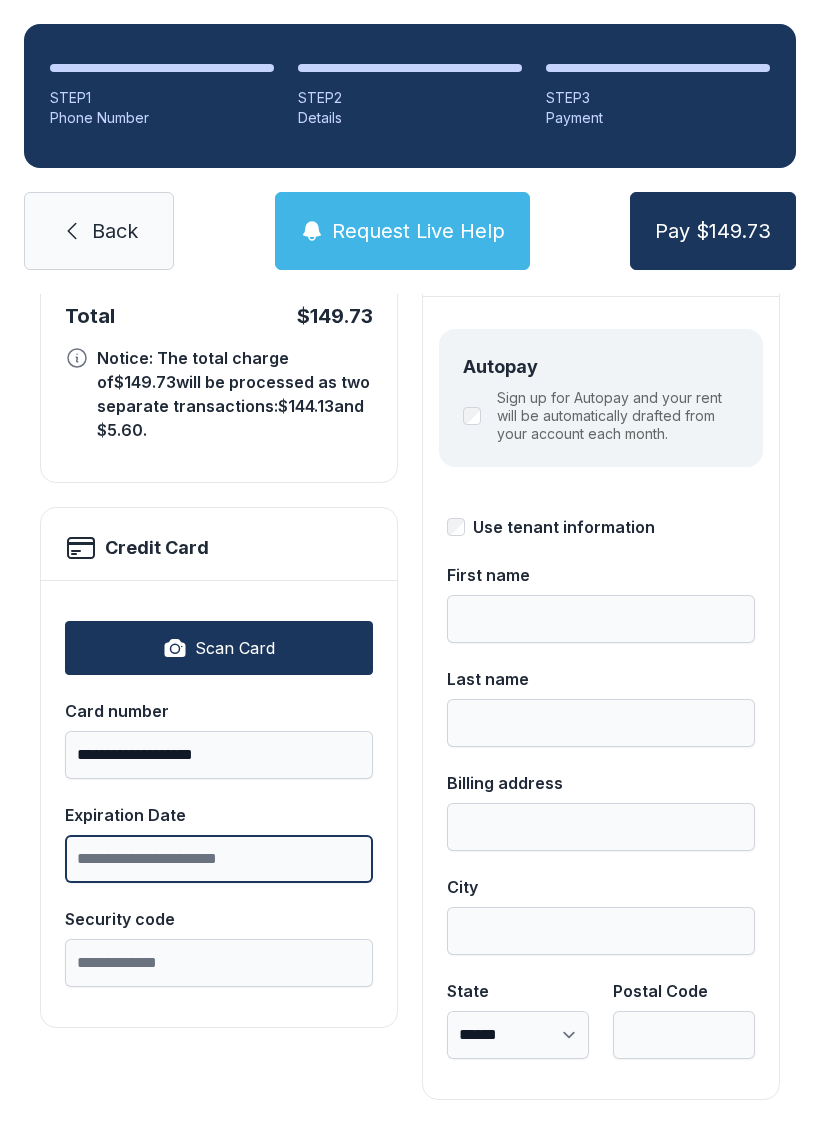 scroll, scrollTop: 49, scrollLeft: 0, axis: vertical 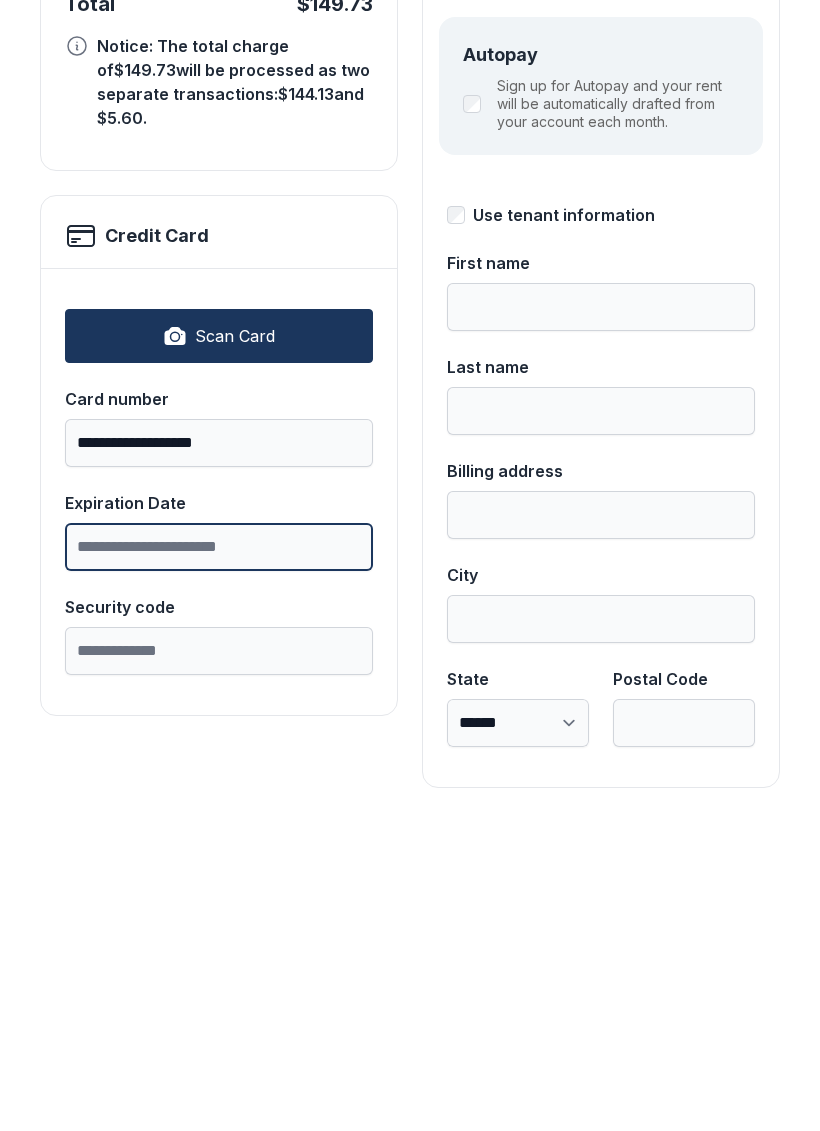 click on "Expiration Date" at bounding box center (219, 859) 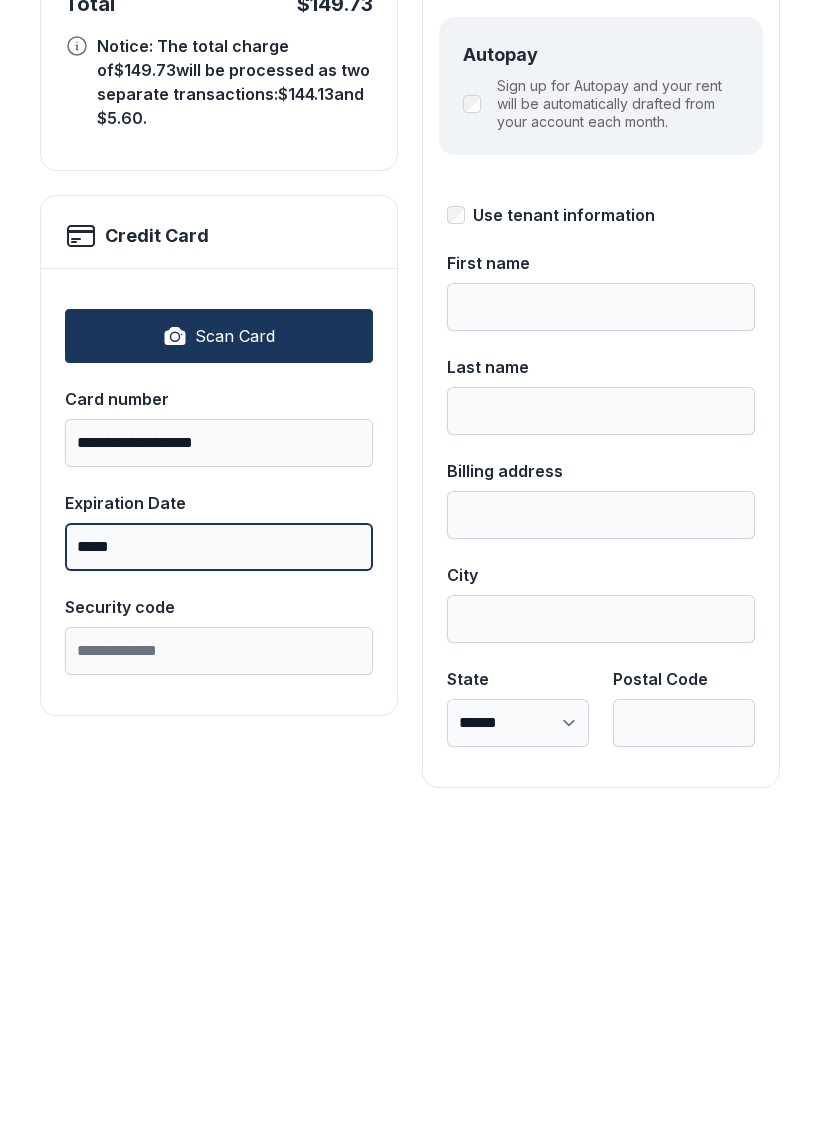 type on "*****" 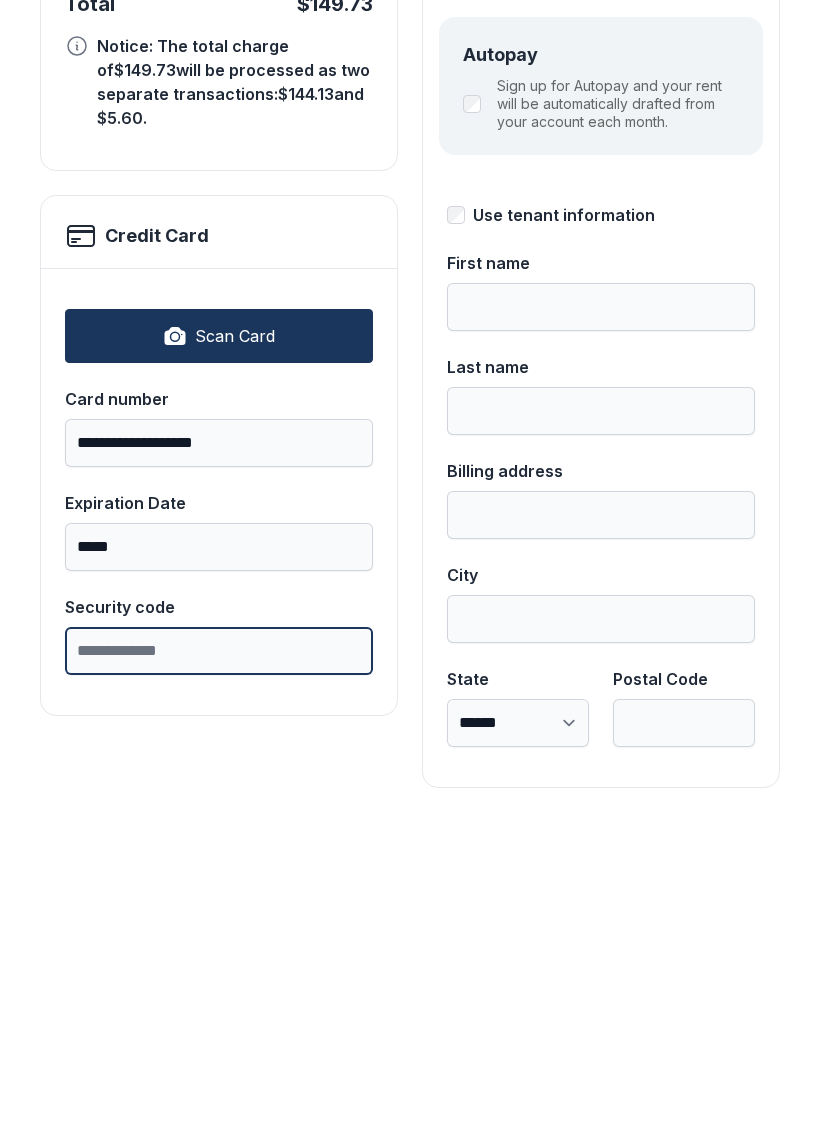 click on "Security code" at bounding box center [219, 963] 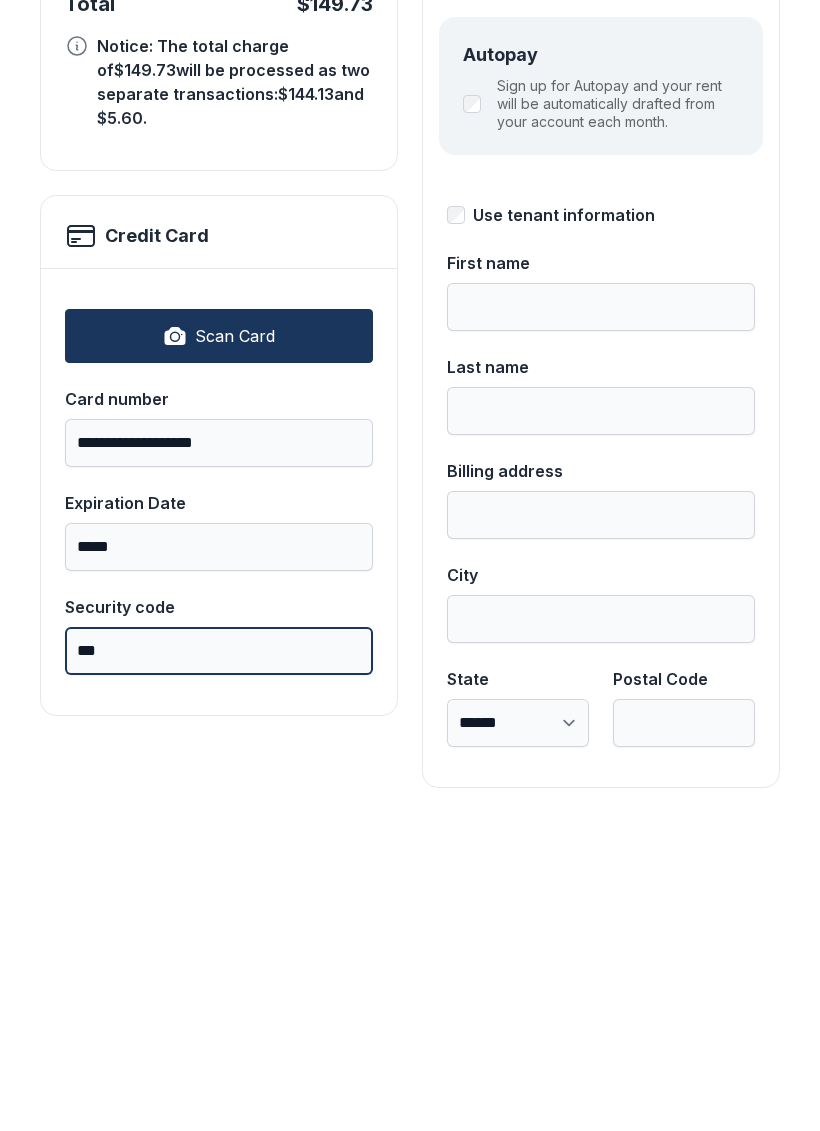 type on "***" 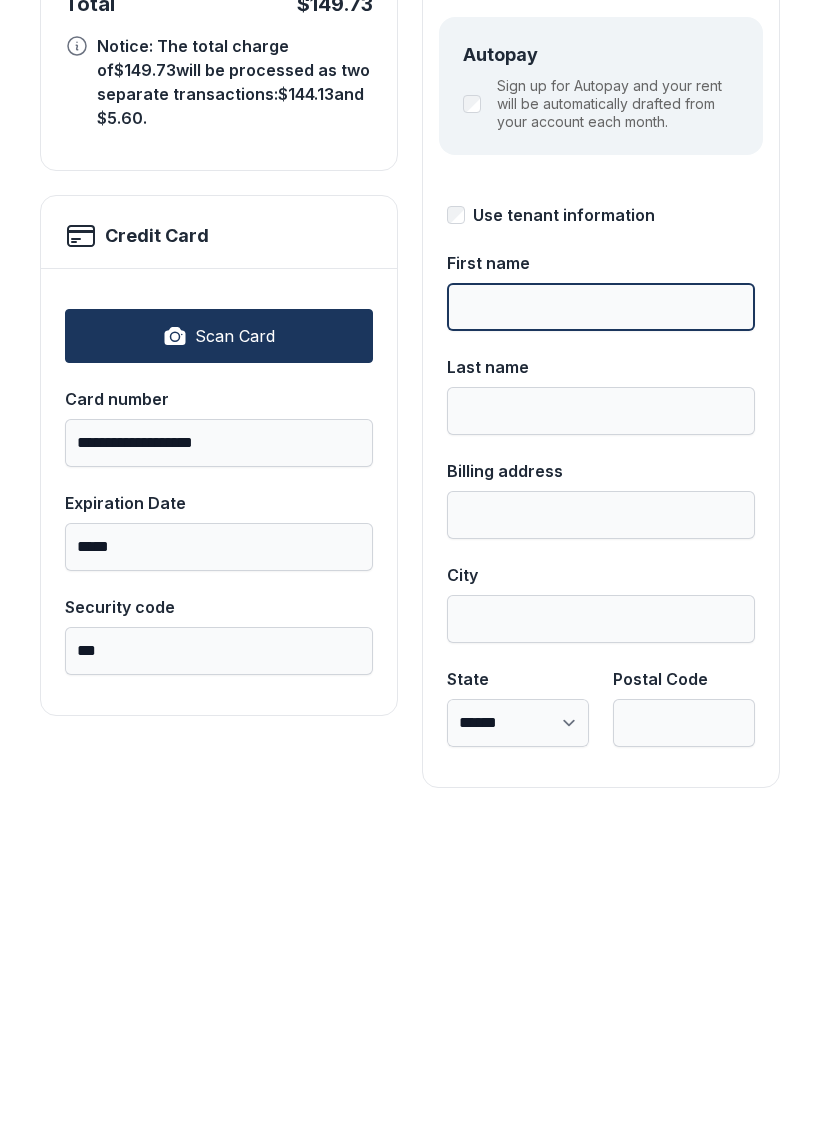 click on "First name" at bounding box center (601, 619) 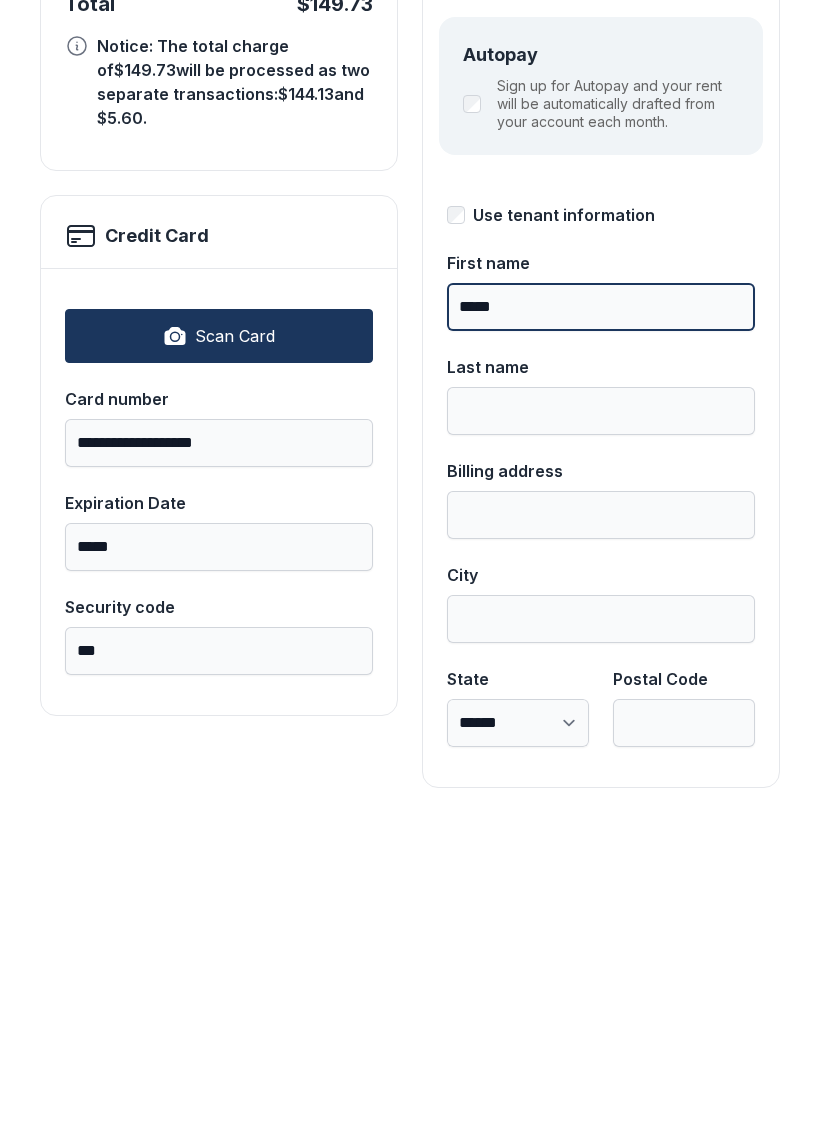 type on "*****" 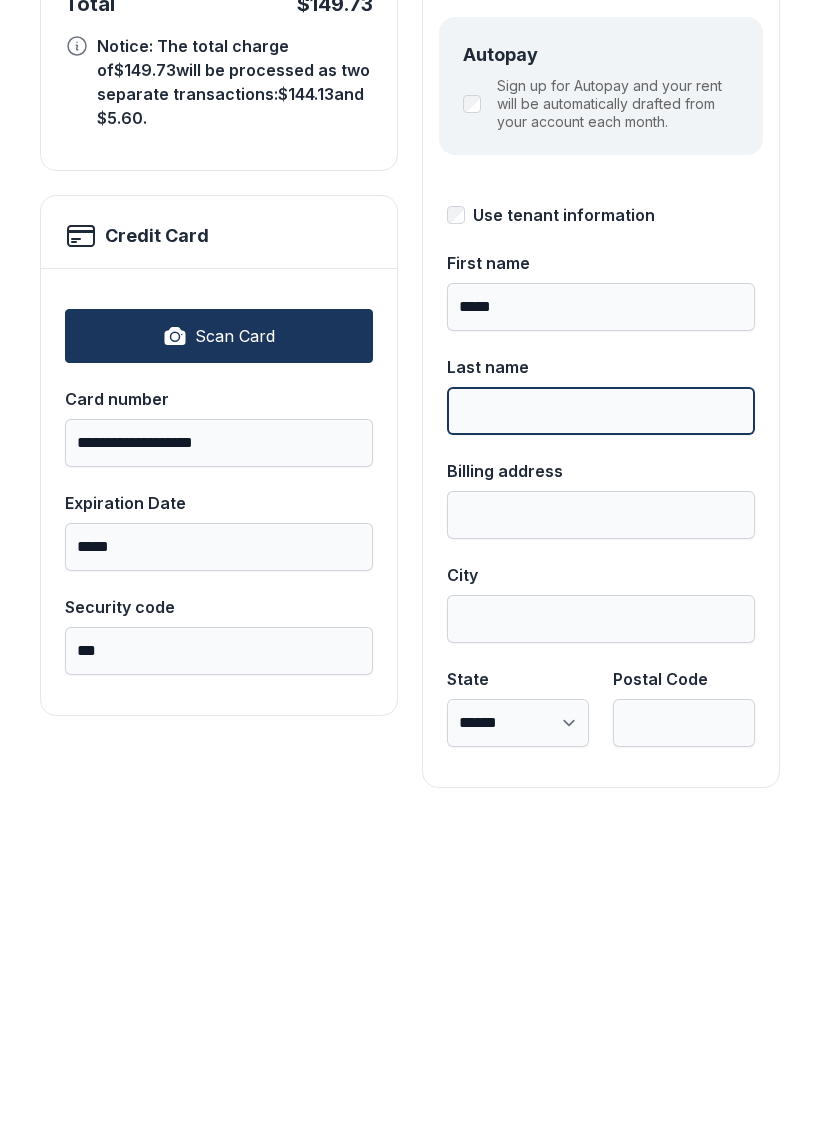 click on "Last name" at bounding box center [601, 723] 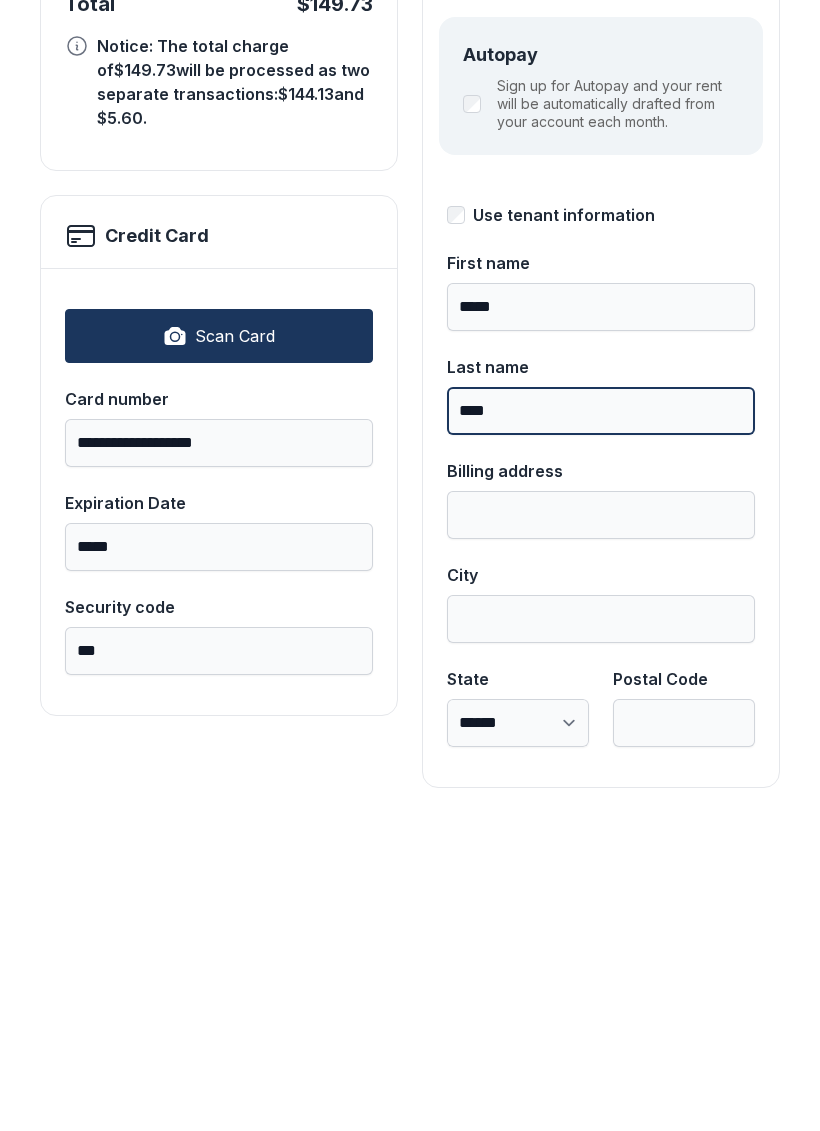 type on "****" 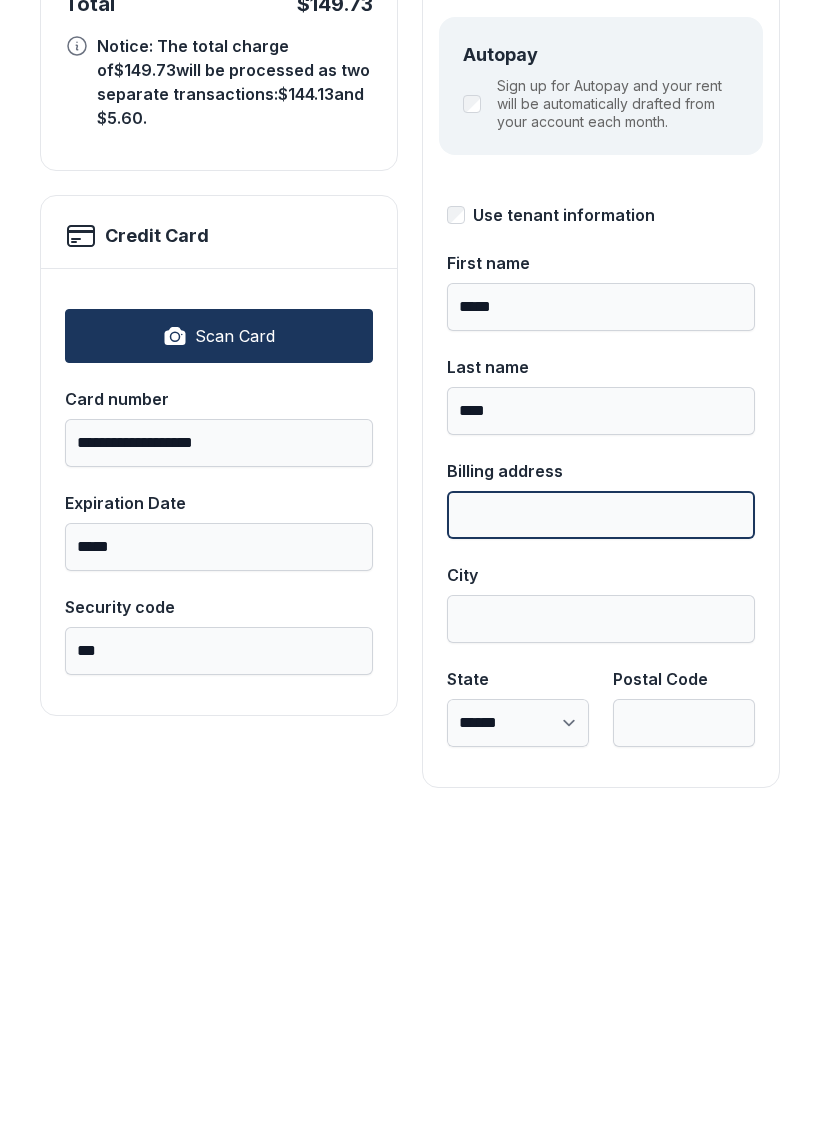 click on "Billing address" at bounding box center (601, 827) 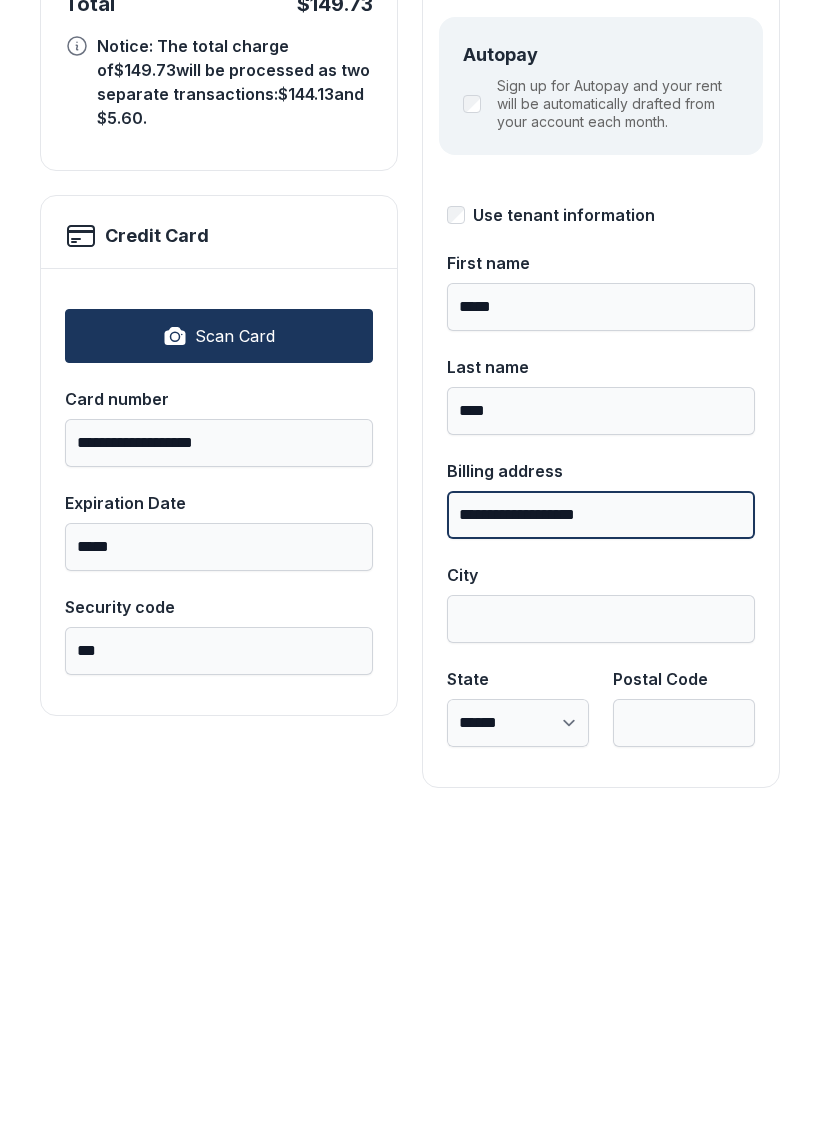 type on "**********" 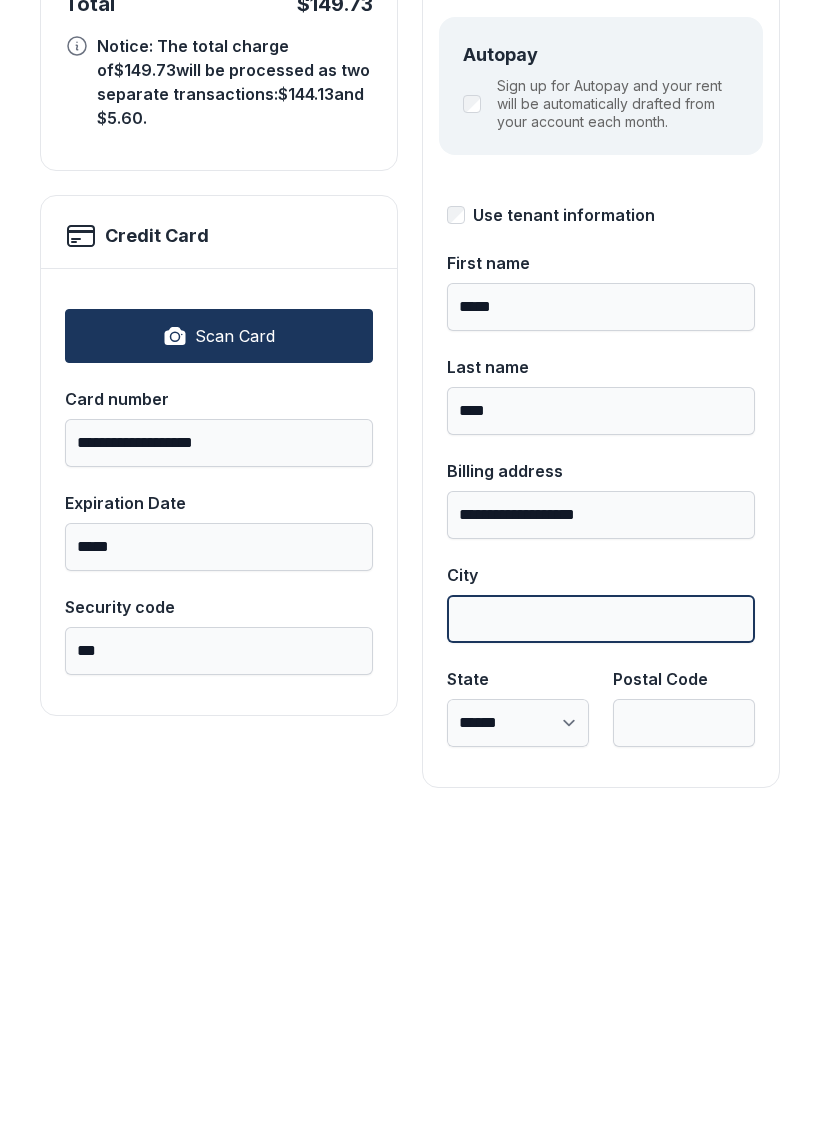 click on "City" at bounding box center (601, 931) 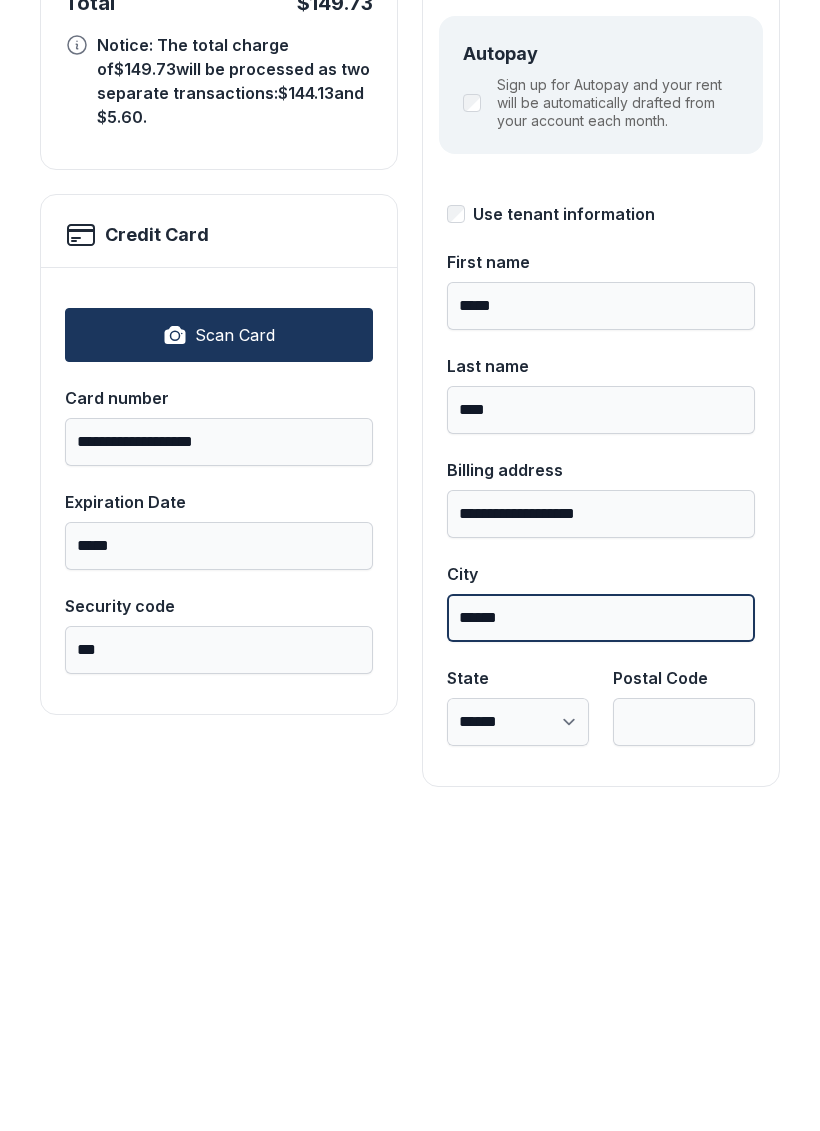 scroll, scrollTop: 218, scrollLeft: 0, axis: vertical 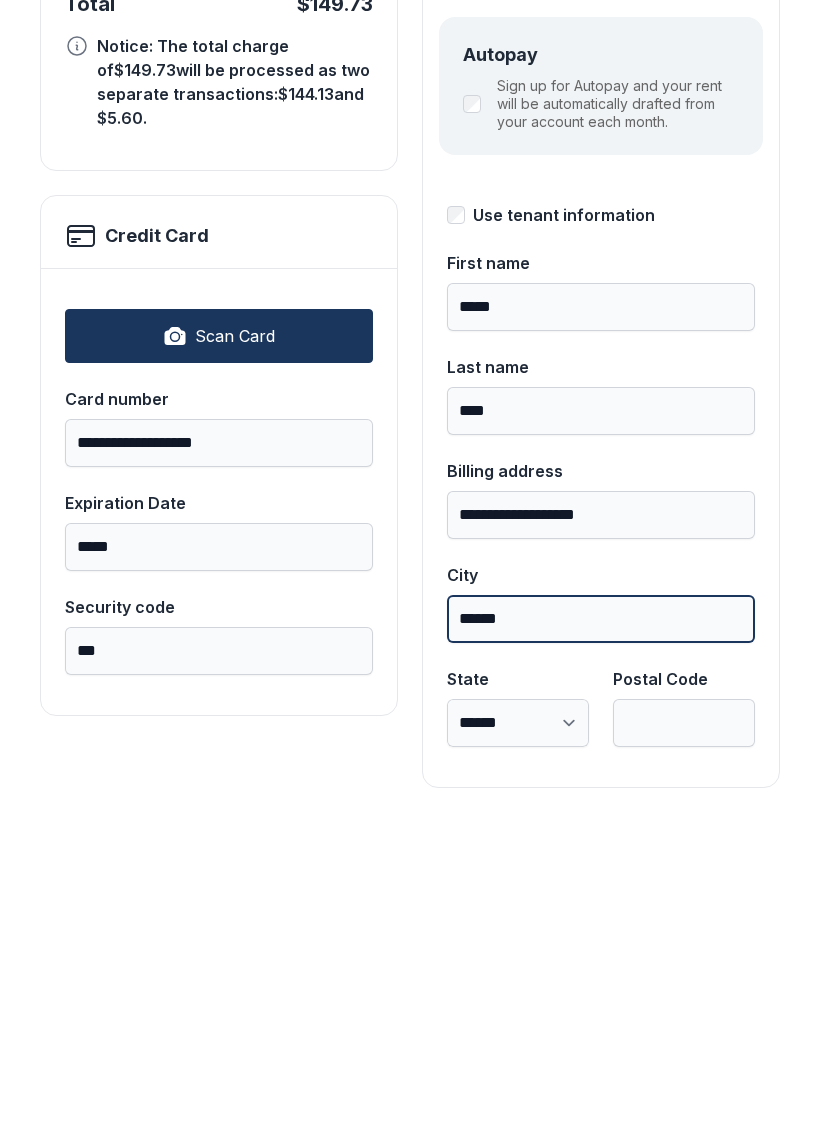 type on "******" 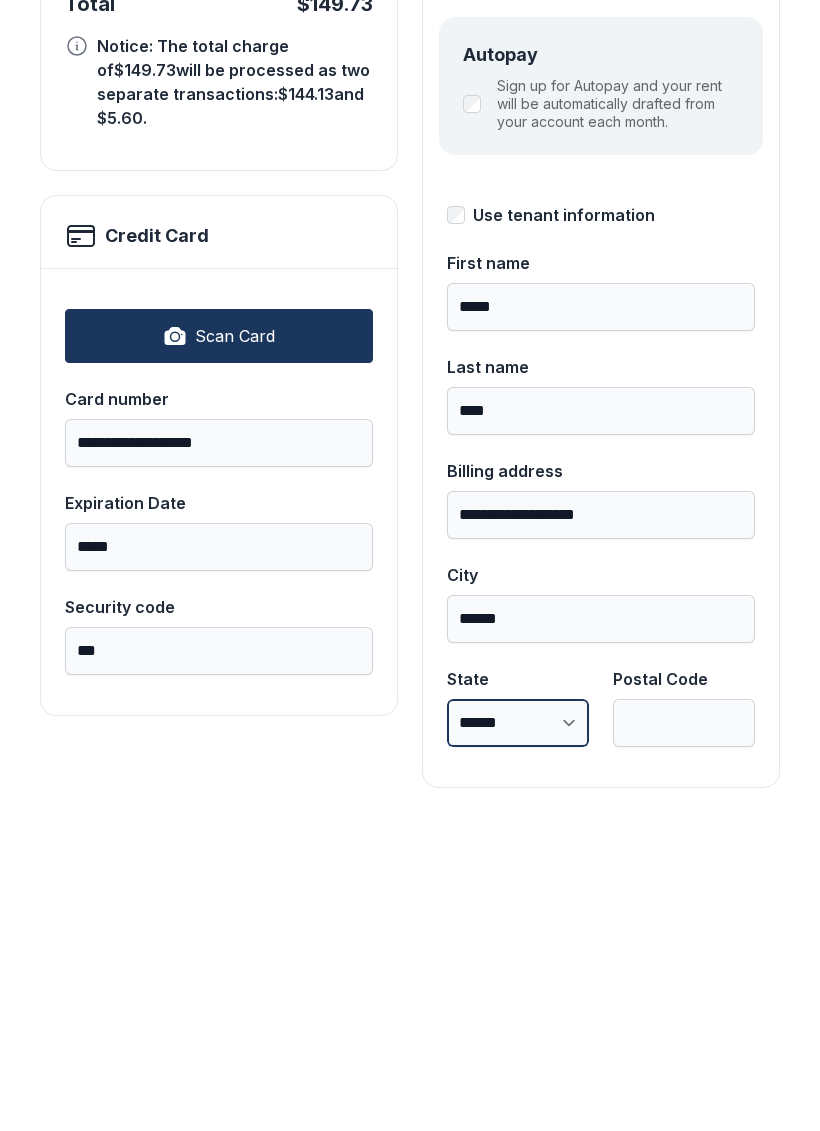 click on "**********" at bounding box center (518, 1035) 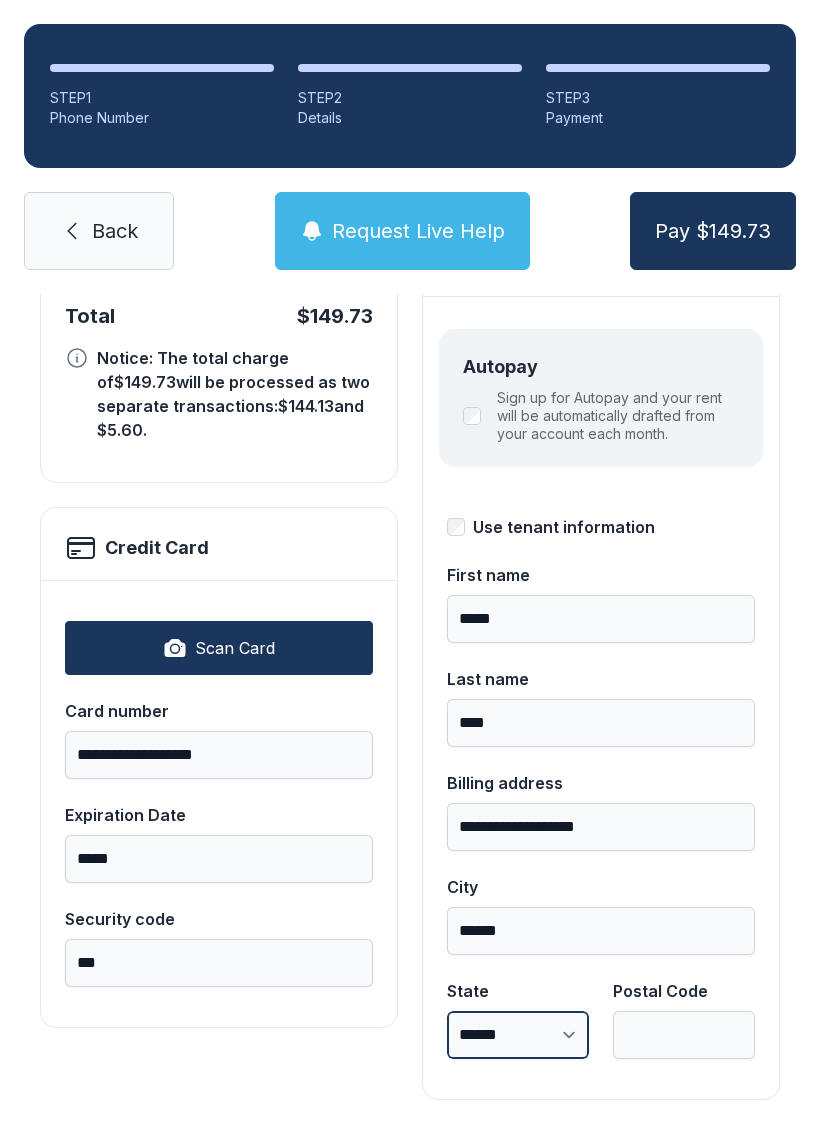 select on "**" 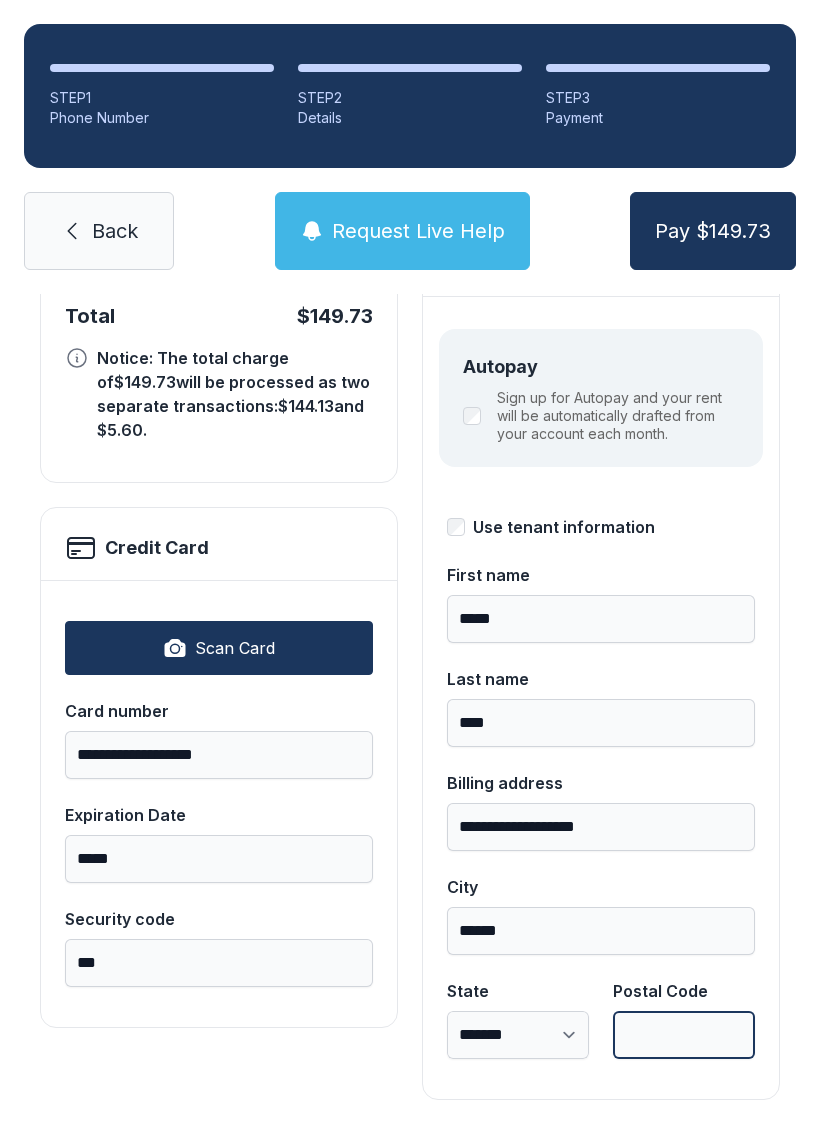 click on "Postal Code" at bounding box center (684, 1035) 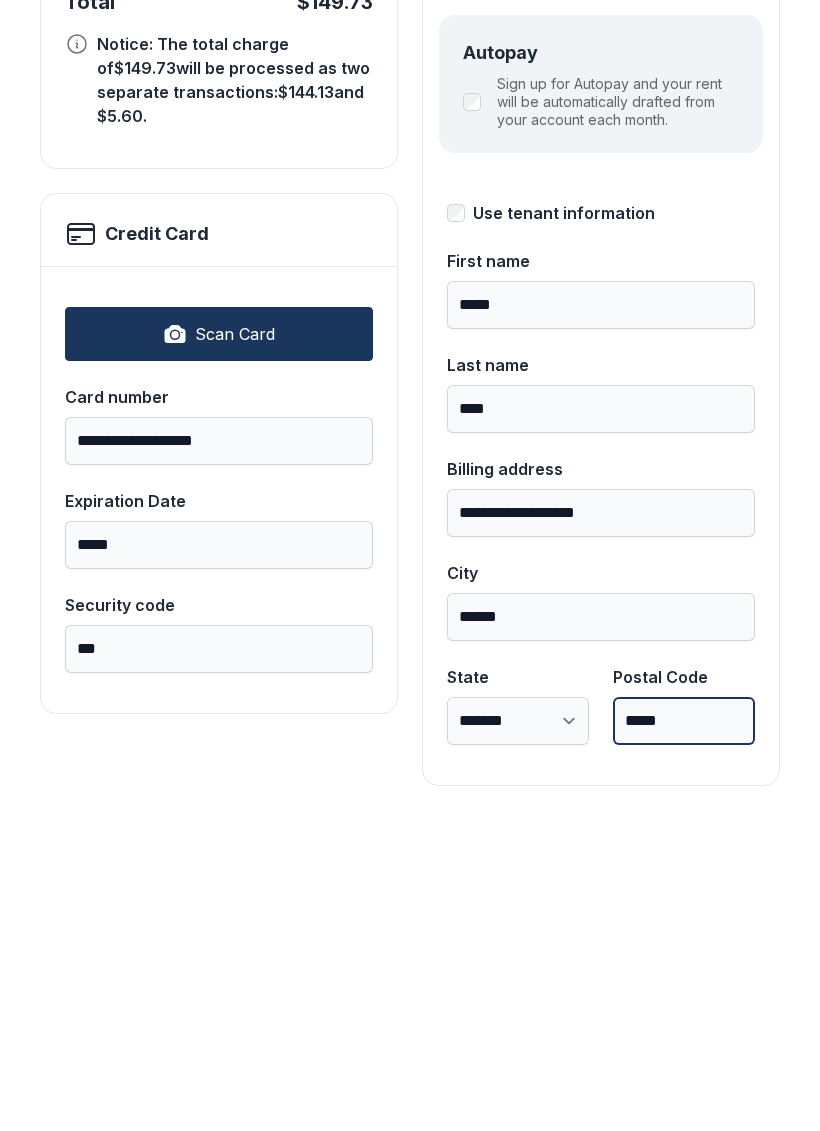 scroll, scrollTop: 218, scrollLeft: 0, axis: vertical 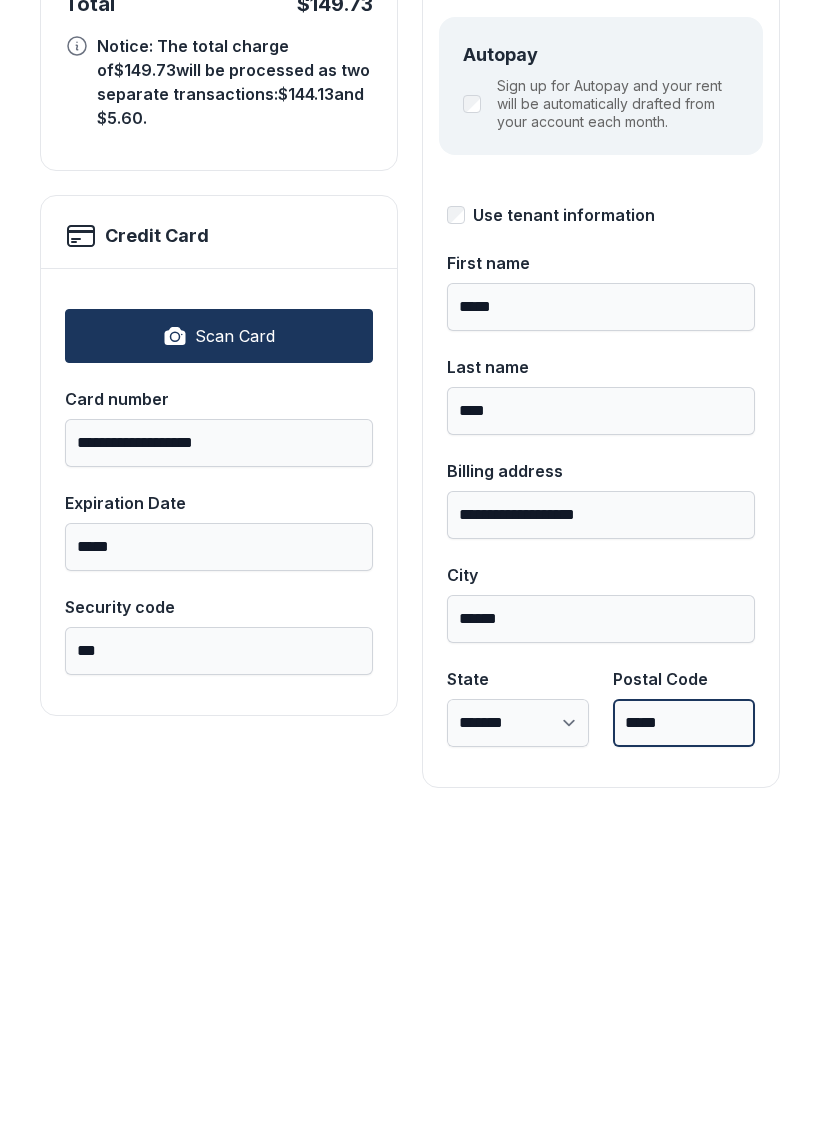 type on "*****" 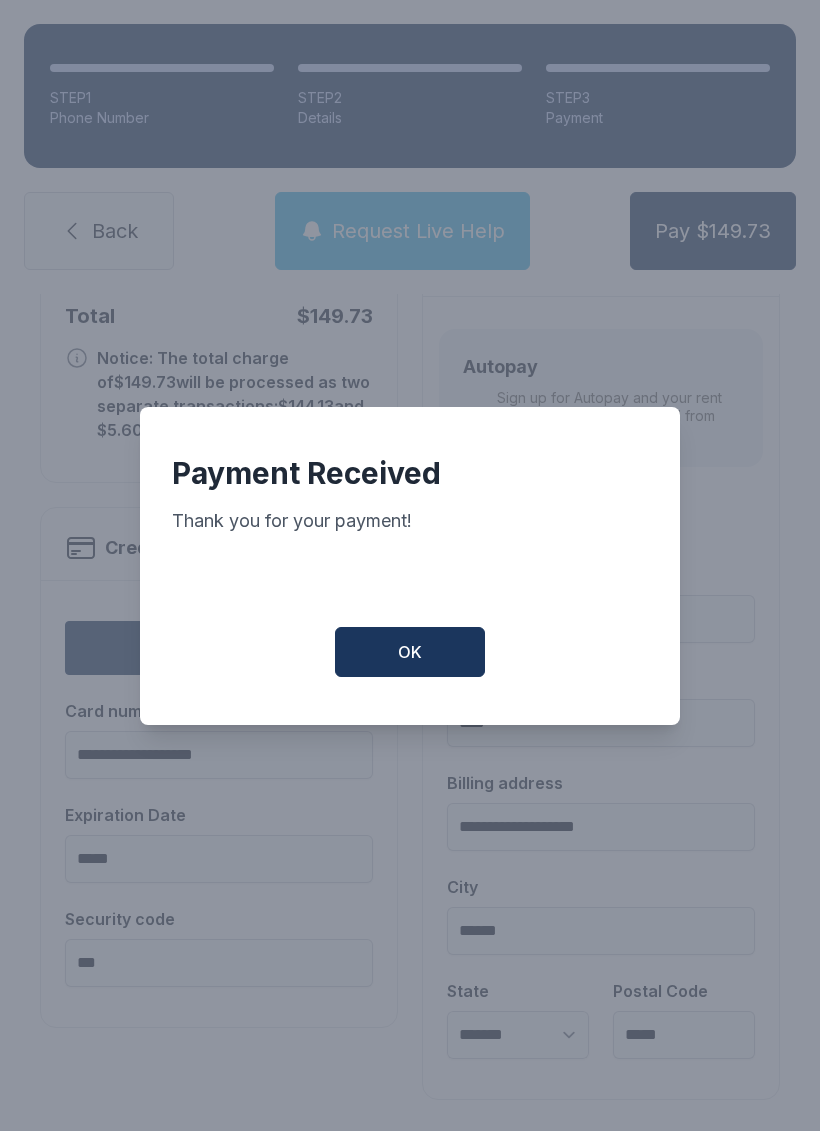 click on "OK" at bounding box center [410, 652] 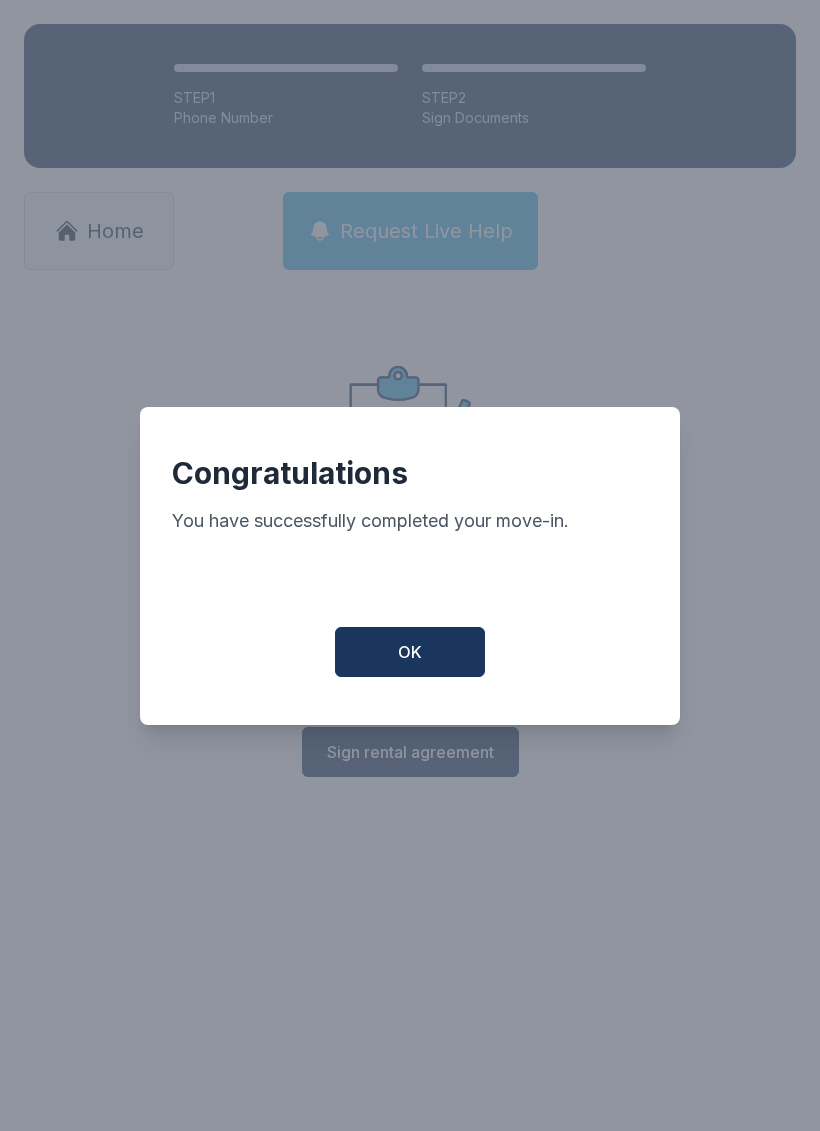 click on "OK" at bounding box center [410, 652] 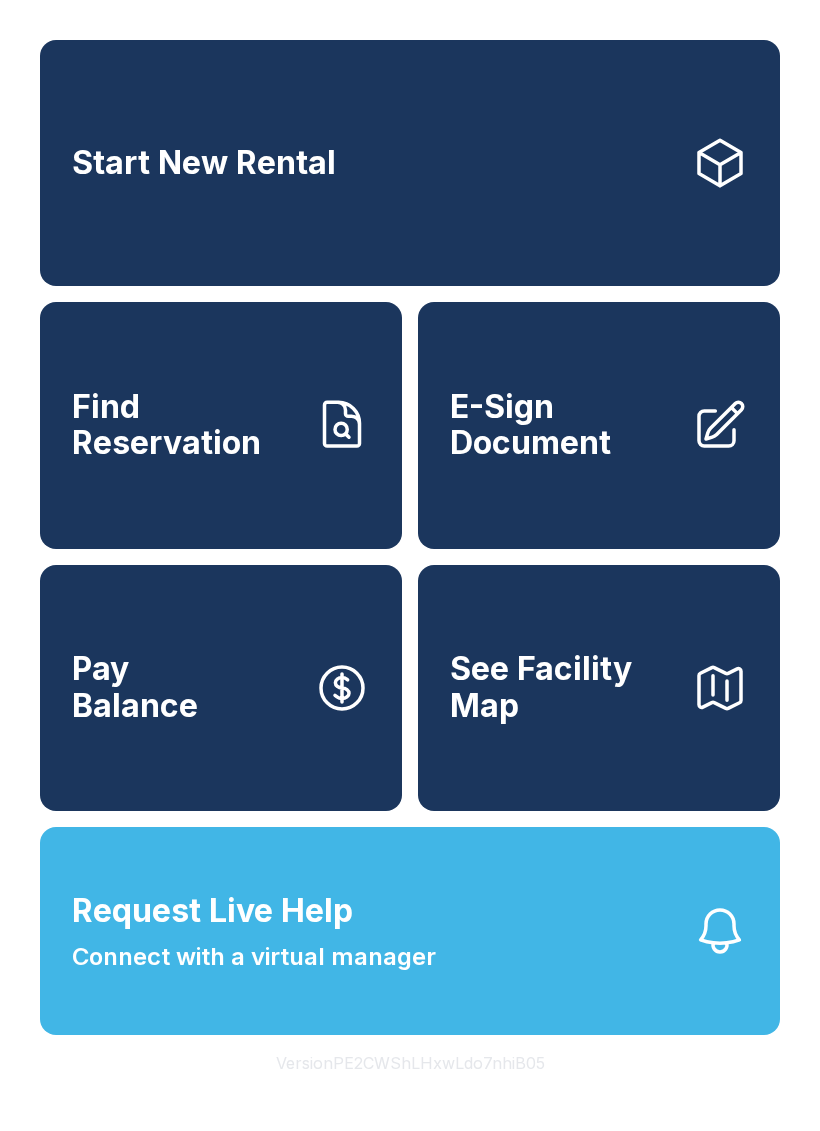click on "Connect with a virtual manager" at bounding box center (254, 957) 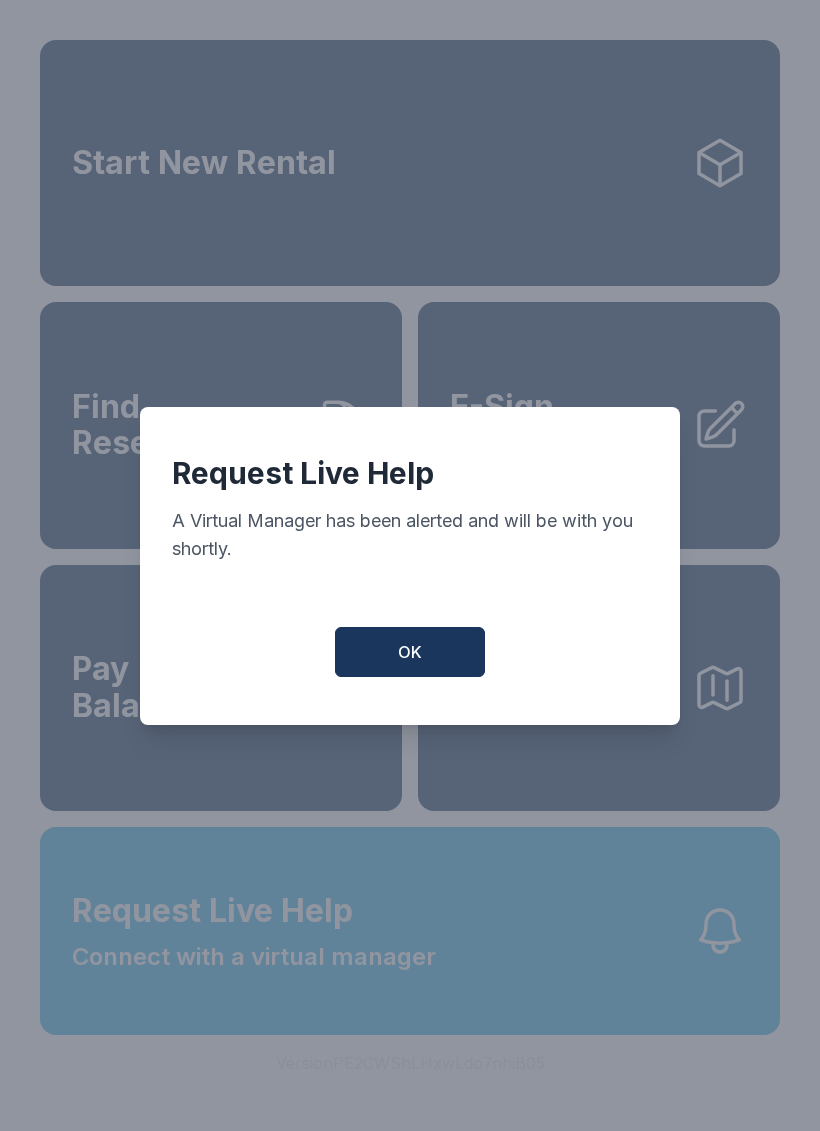 click on "OK" at bounding box center [410, 652] 